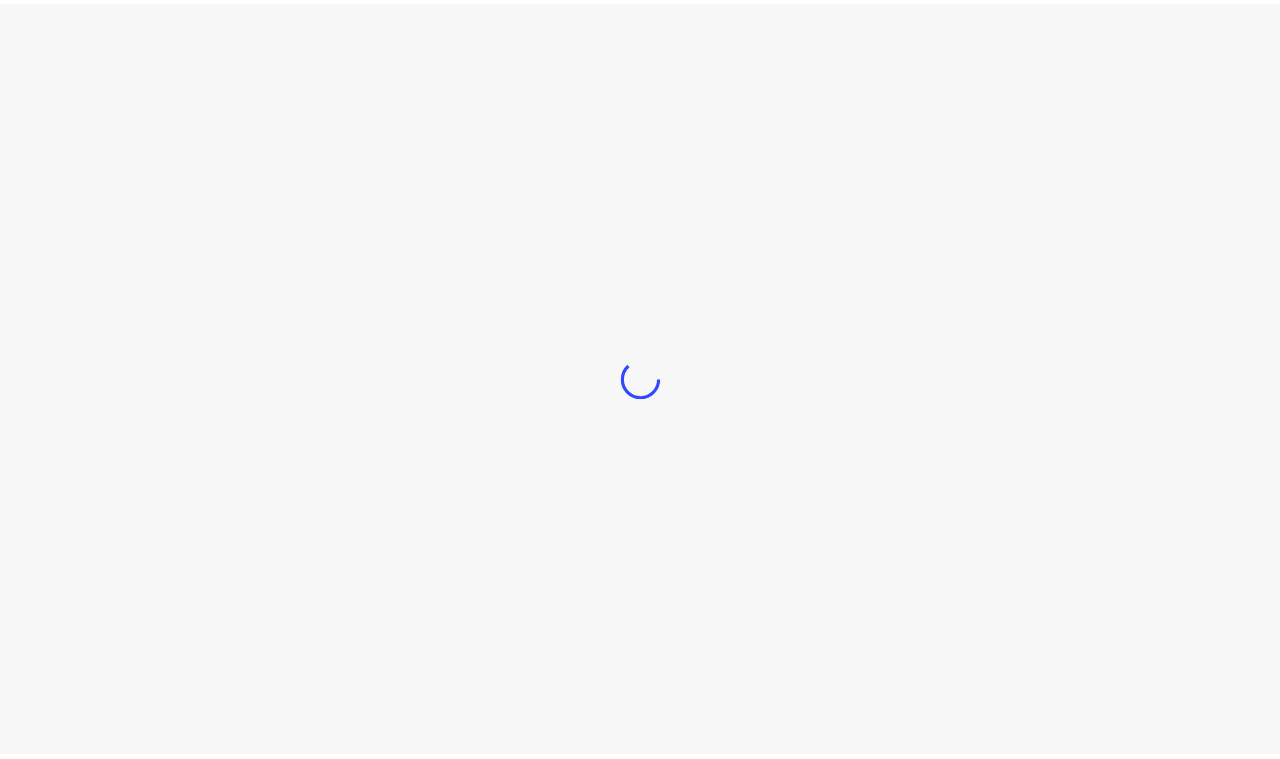 scroll, scrollTop: 0, scrollLeft: 0, axis: both 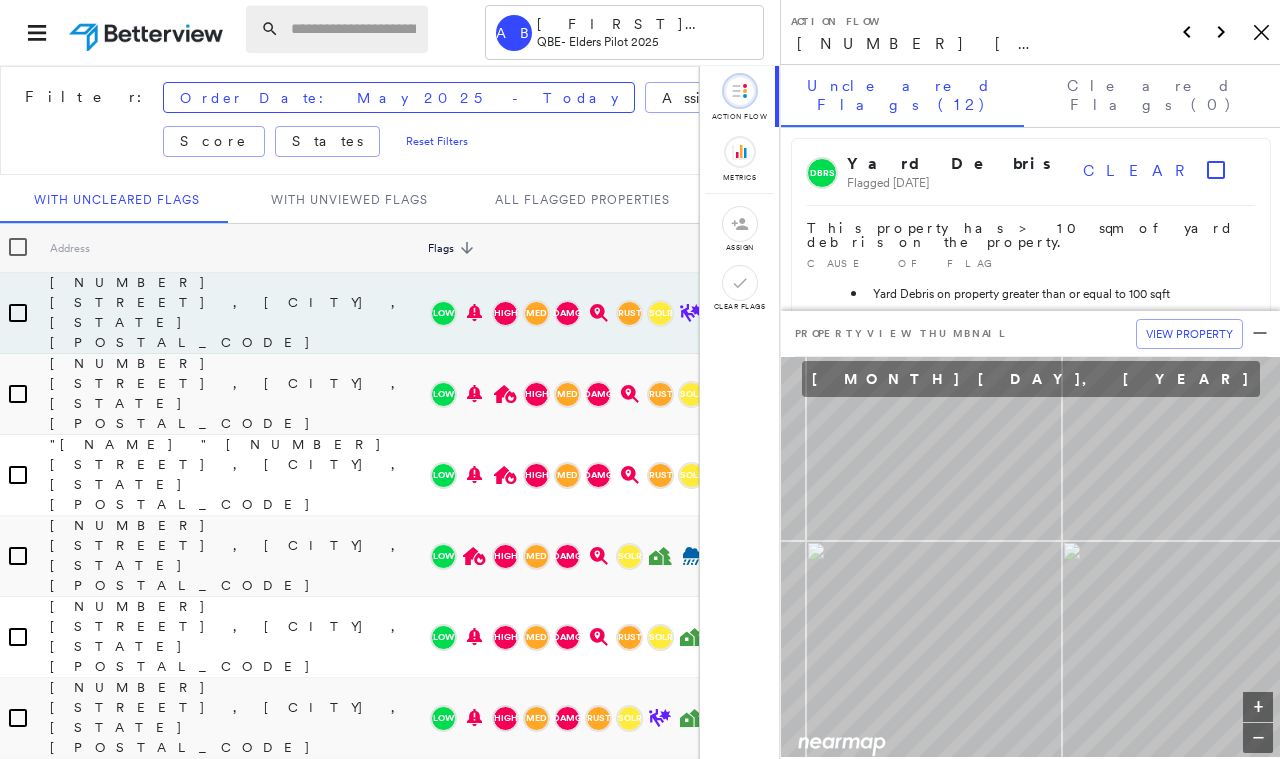 click at bounding box center (337, 29) 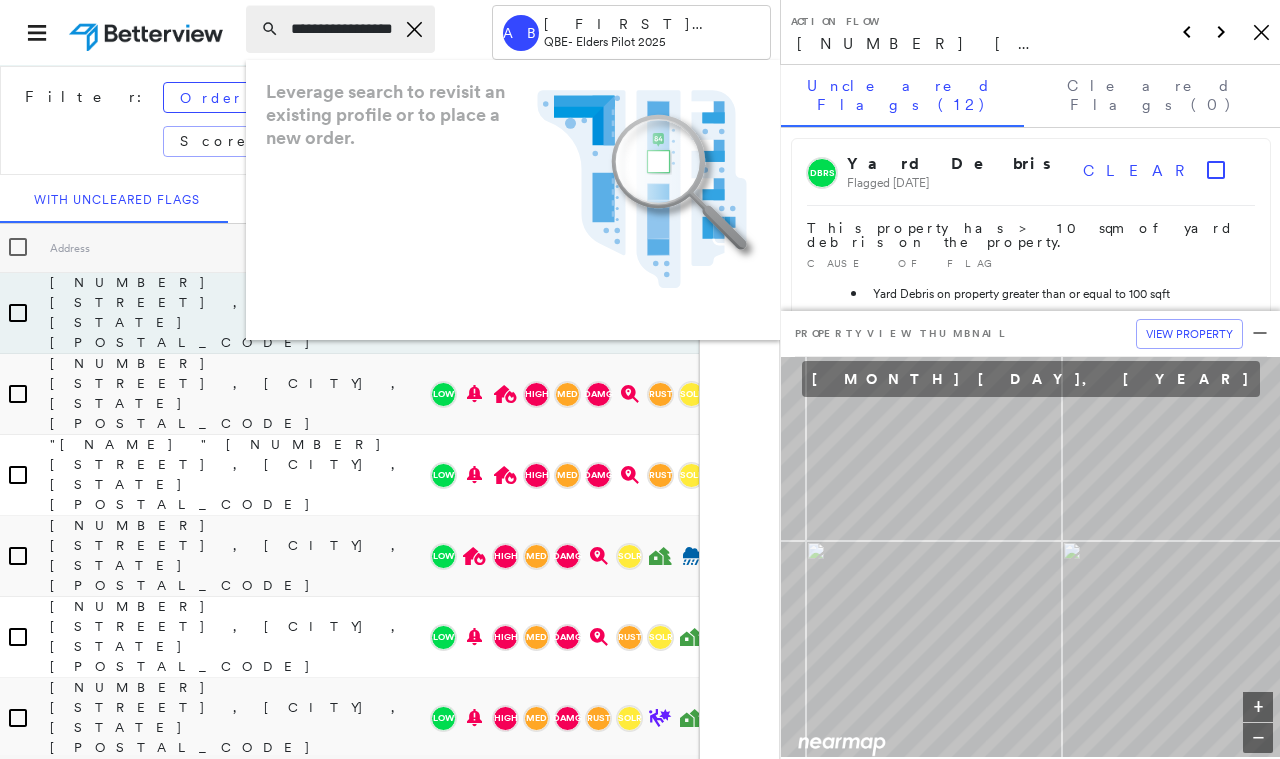 scroll, scrollTop: 0, scrollLeft: 23, axis: horizontal 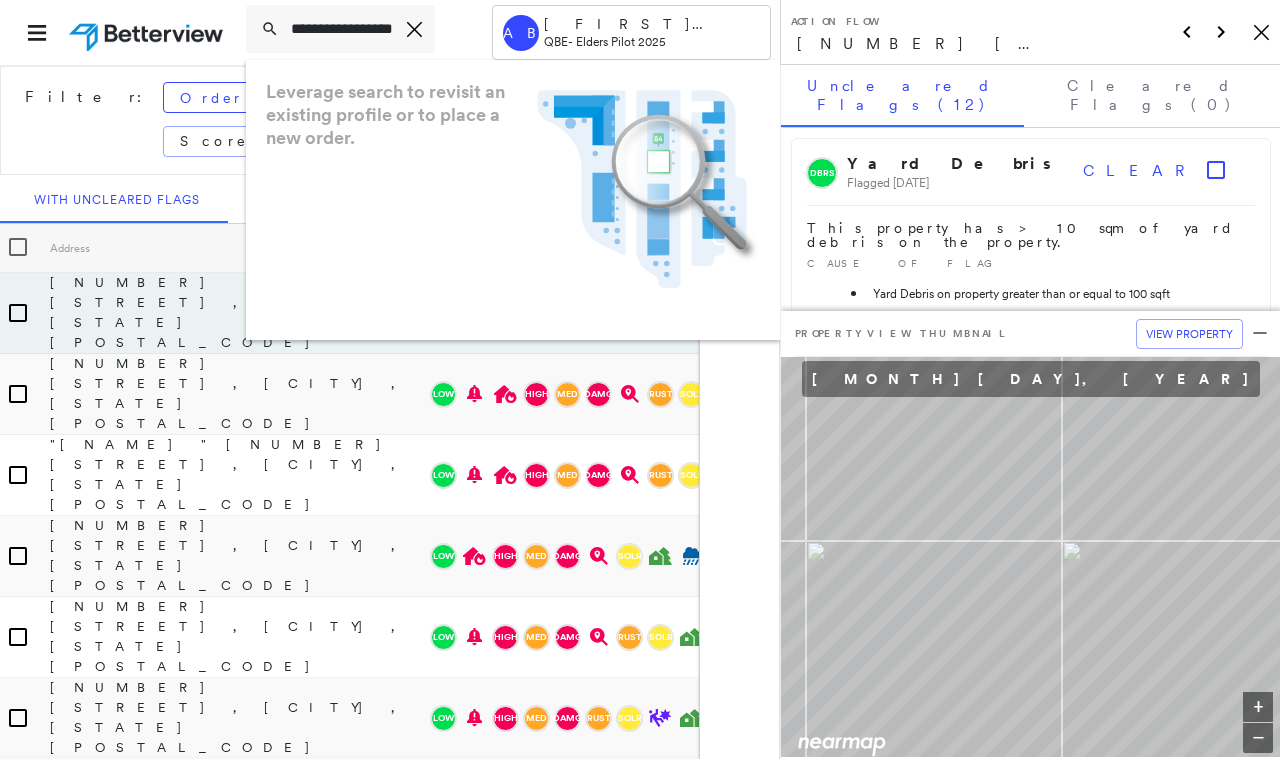 drag, startPoint x: 349, startPoint y: 35, endPoint x: 183, endPoint y: 33, distance: 166.01205 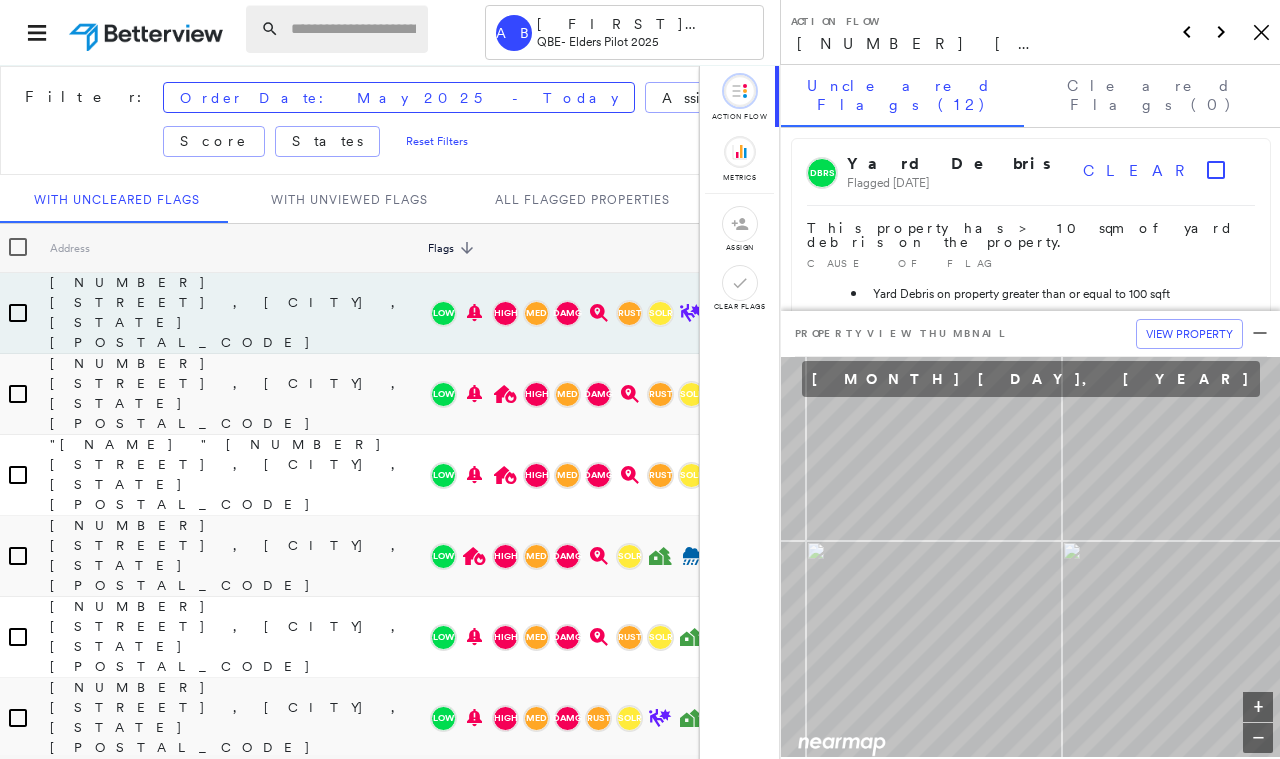 click at bounding box center [353, 29] 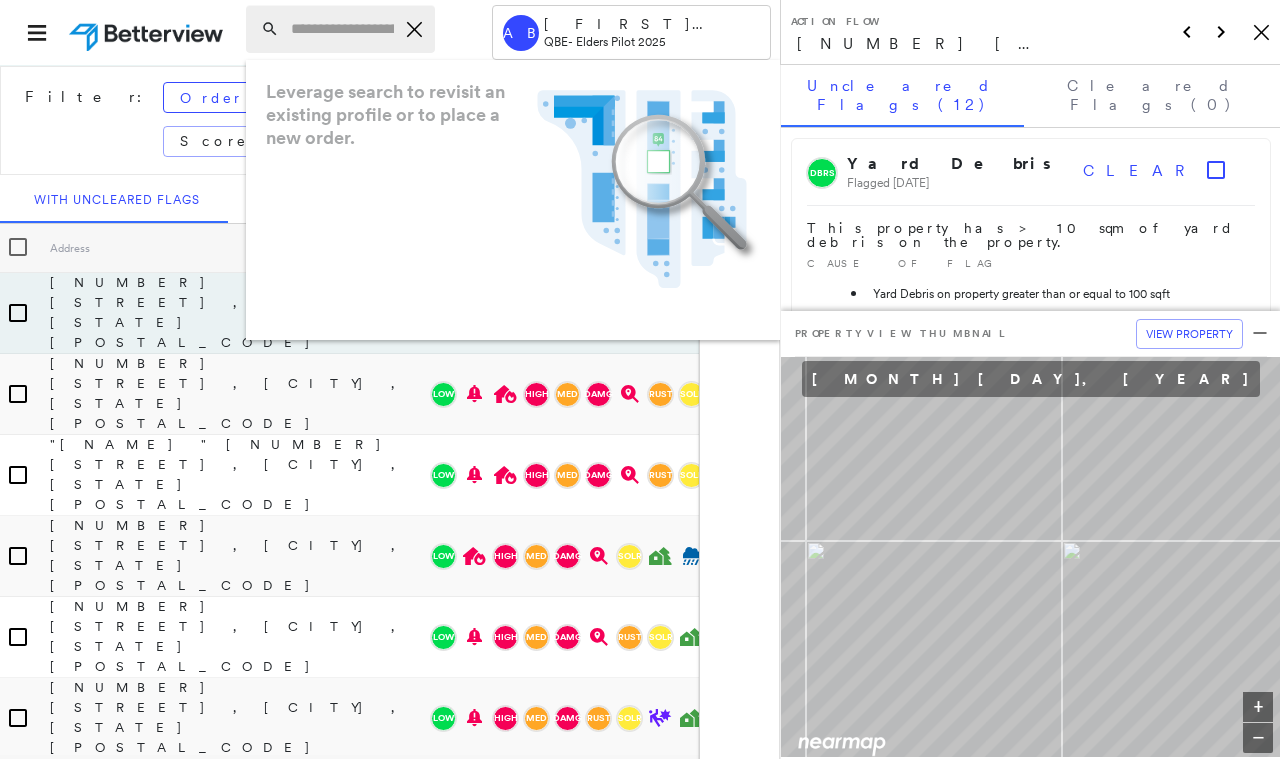 click at bounding box center (342, 29) 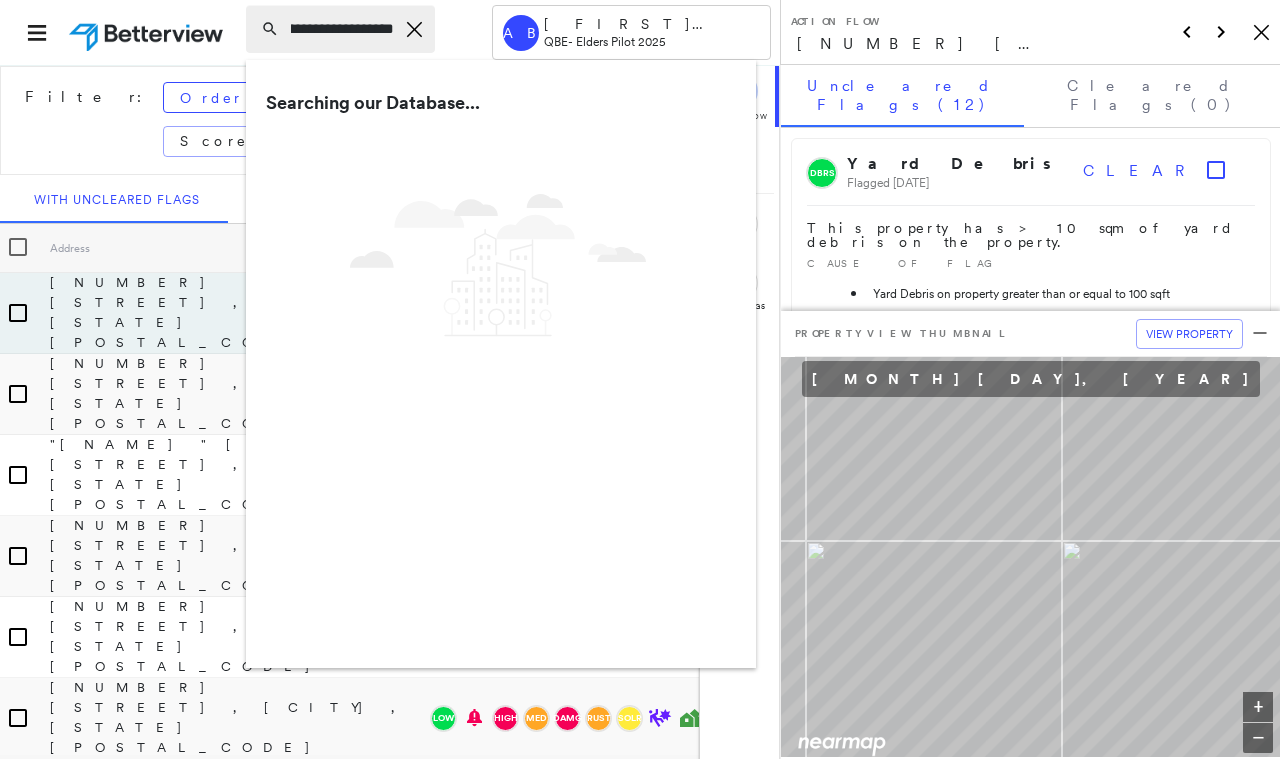 scroll, scrollTop: 0, scrollLeft: 118, axis: horizontal 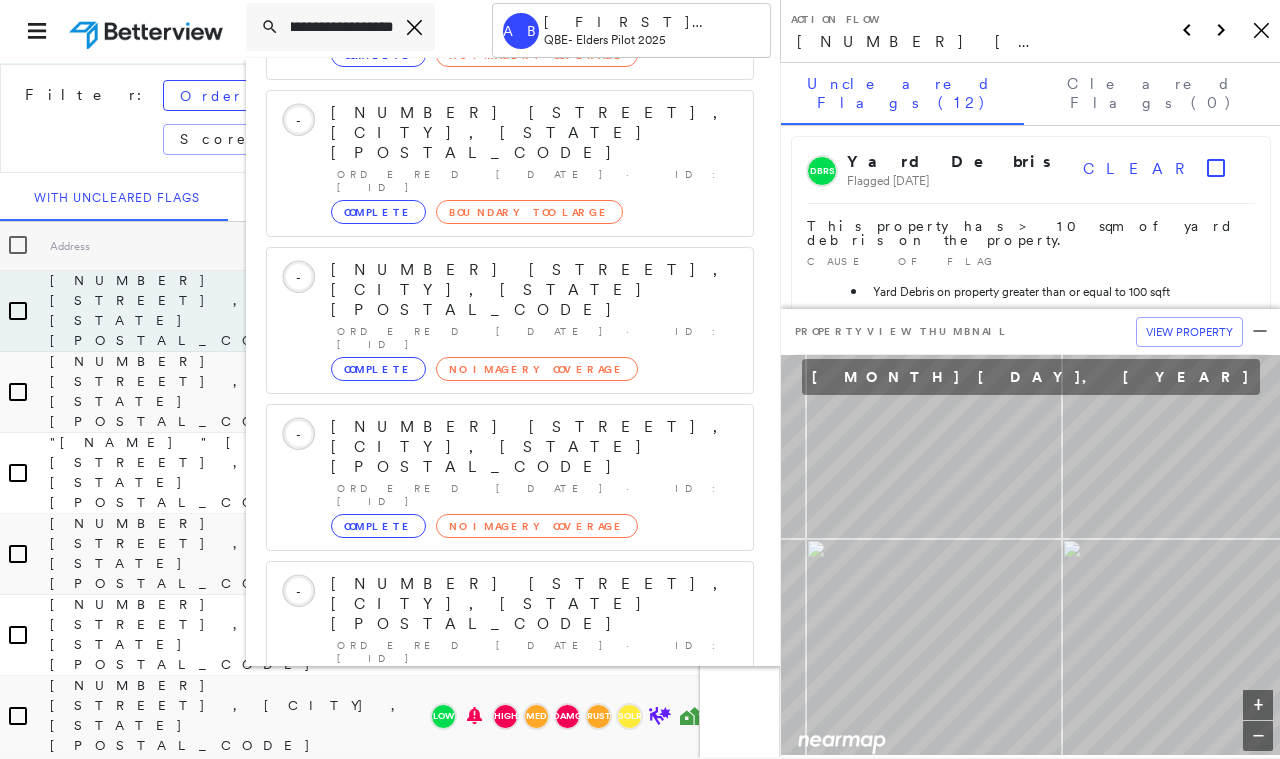type on "**********" 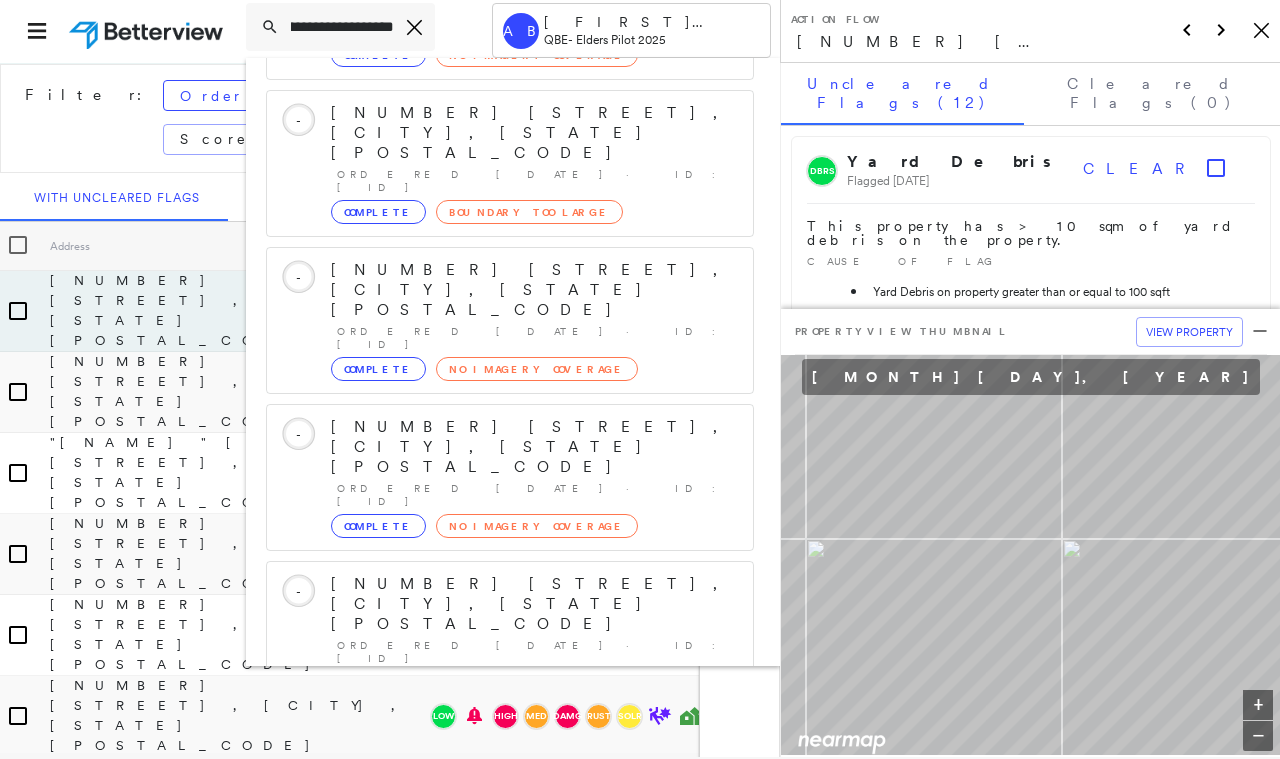 click on "Show  5  more existing properties" at bounding box center [511, 751] 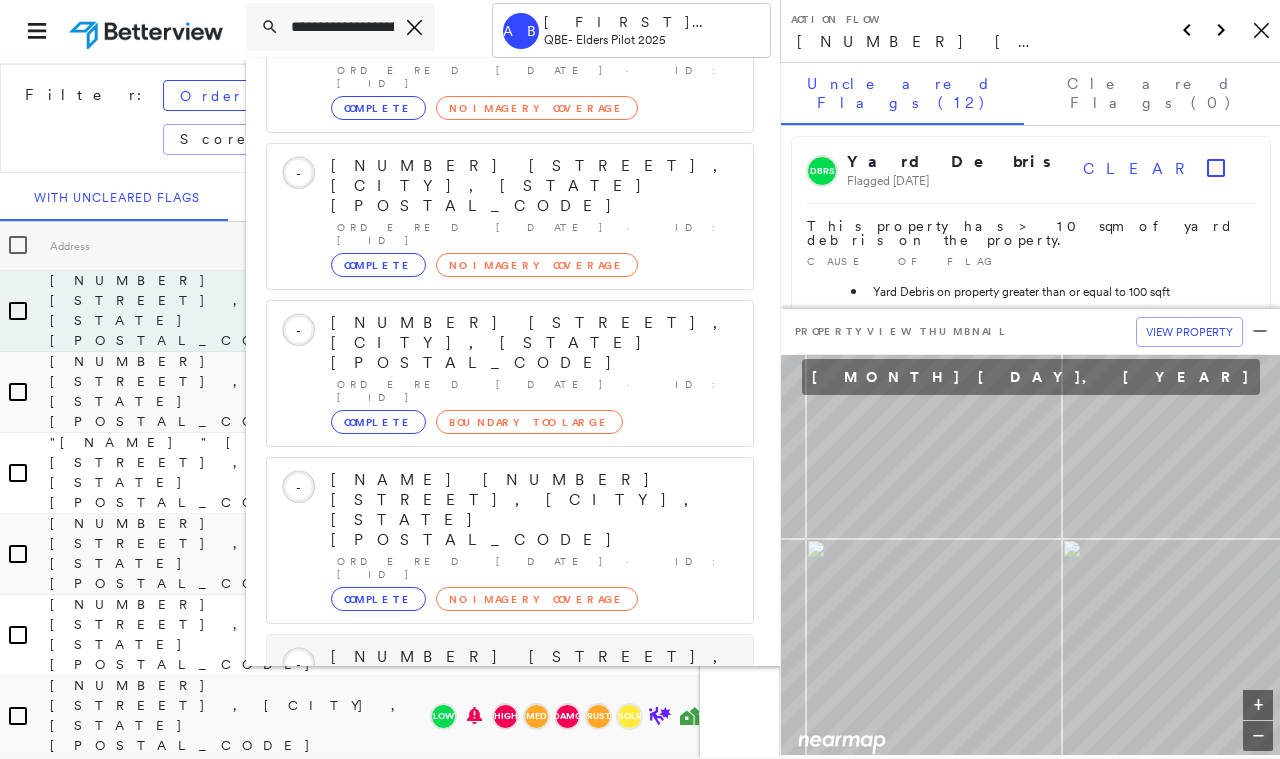 scroll, scrollTop: 773, scrollLeft: 0, axis: vertical 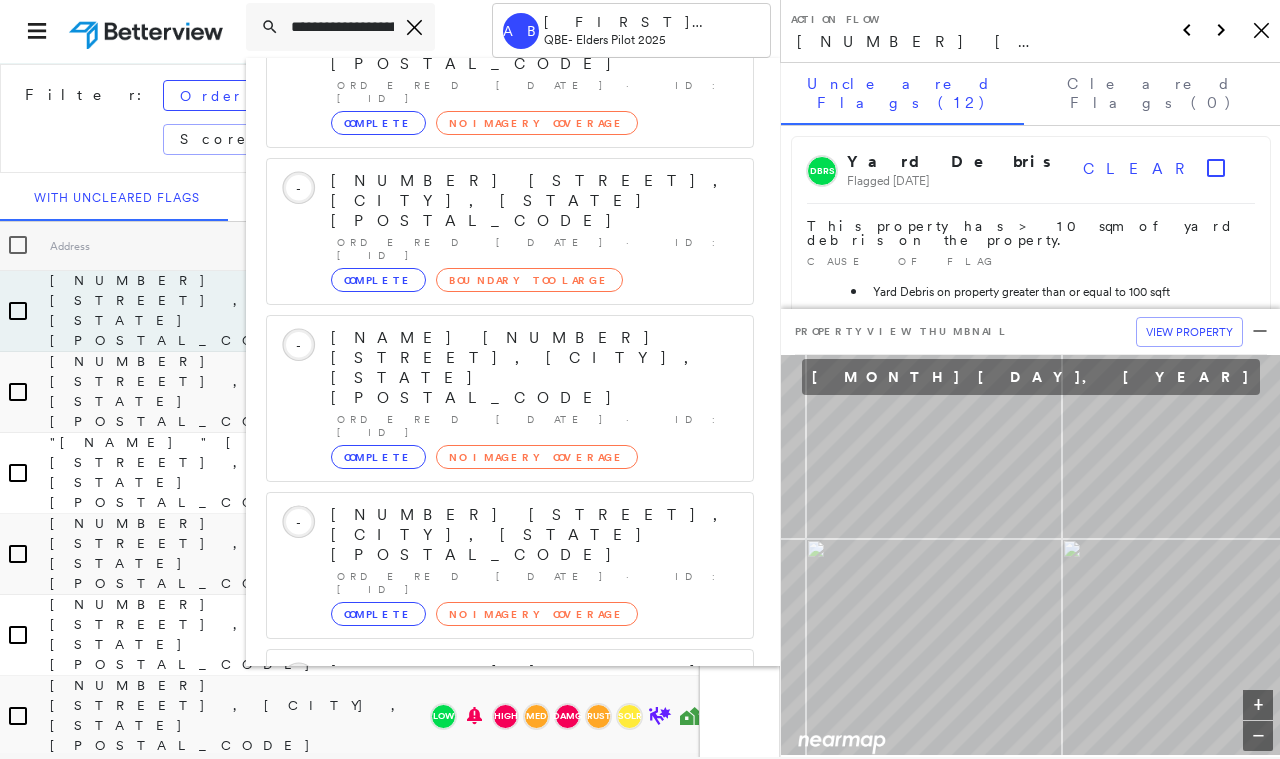 click on "[NUMBER] [STREET], [CITY] [STATE], Australia" at bounding box center (495, 1141) 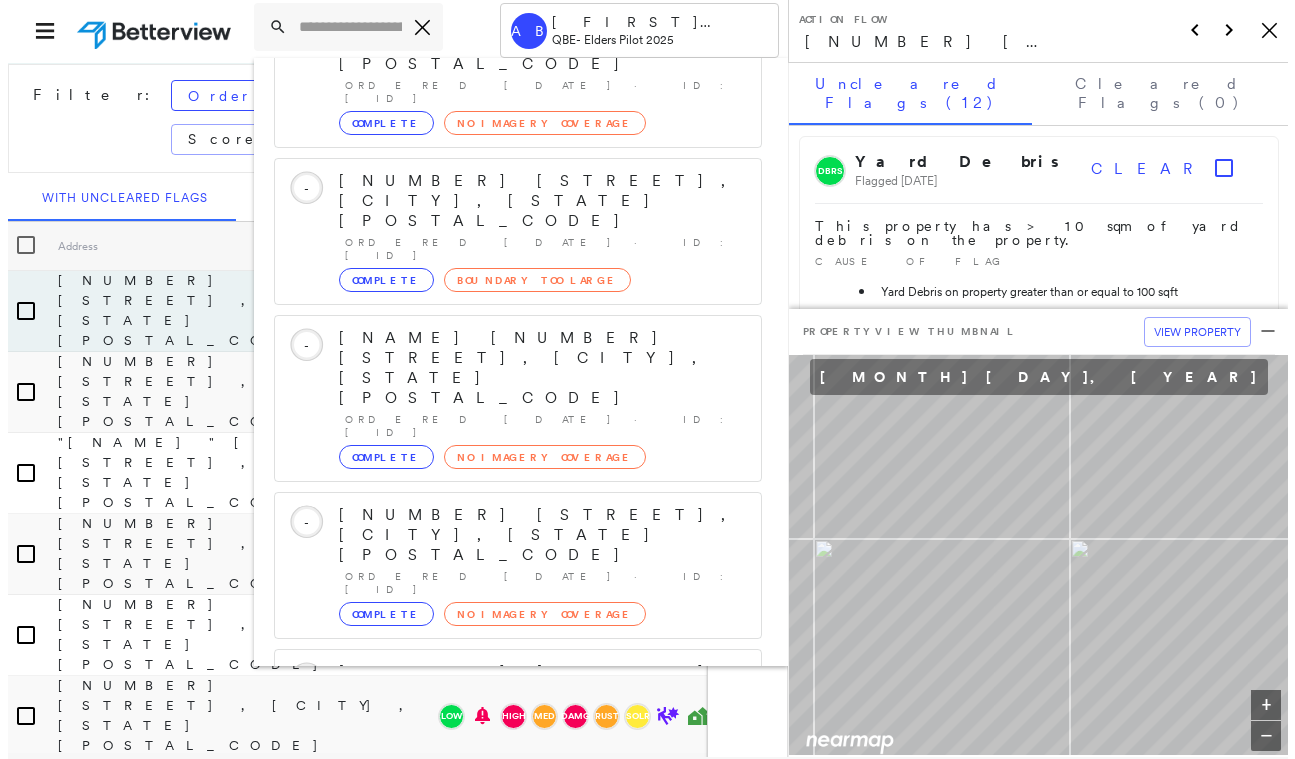 scroll, scrollTop: 0, scrollLeft: 0, axis: both 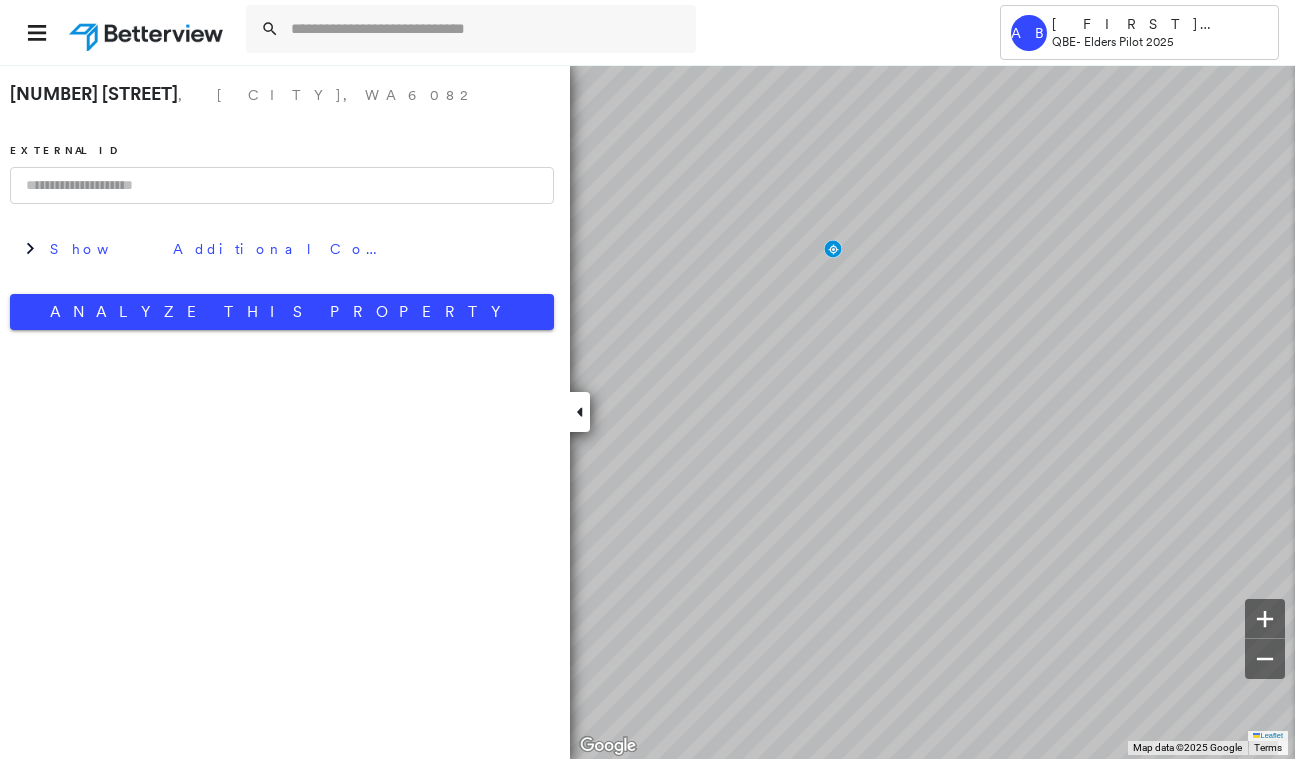 click on "[NUMBER] [STREET], [CITY], [STATE] [POSTAL_CODE] External ID   Show Additional Company Data Analyze This Property" at bounding box center [282, 202] 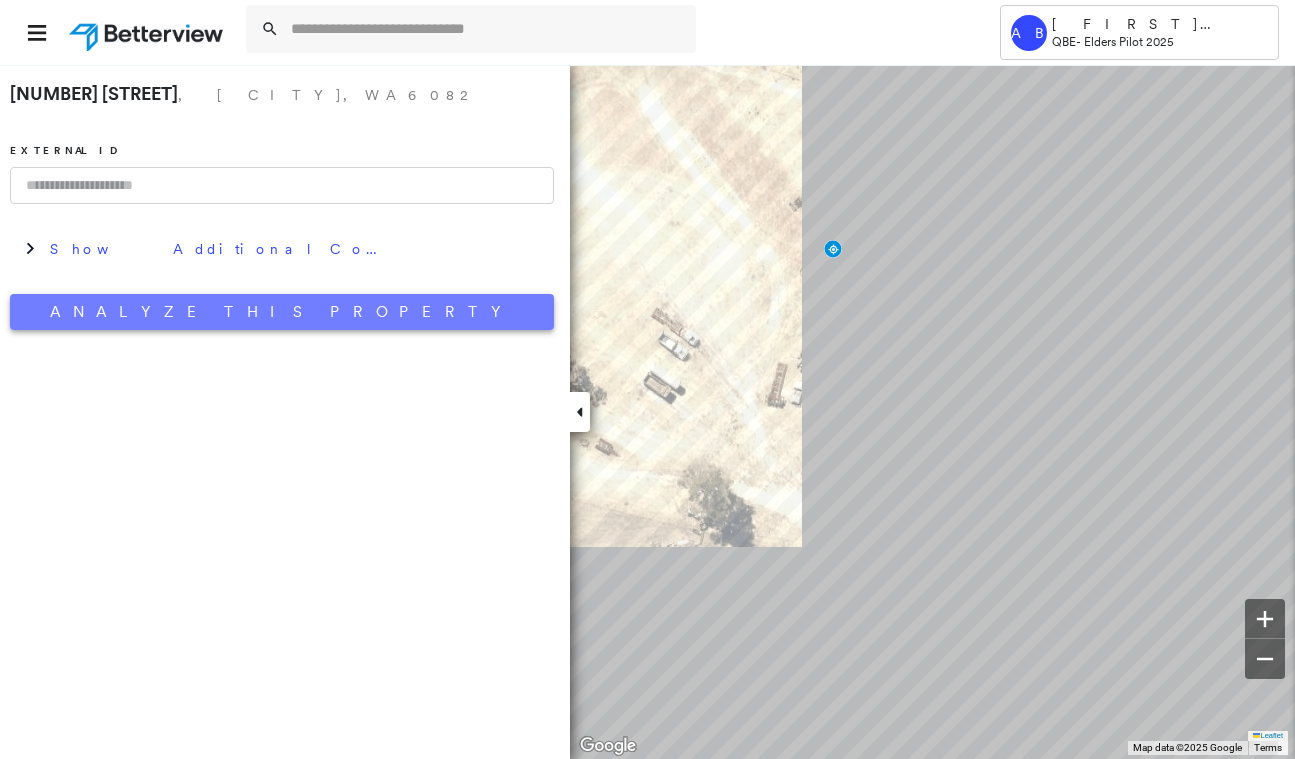 click on "Analyze This Property" at bounding box center [282, 312] 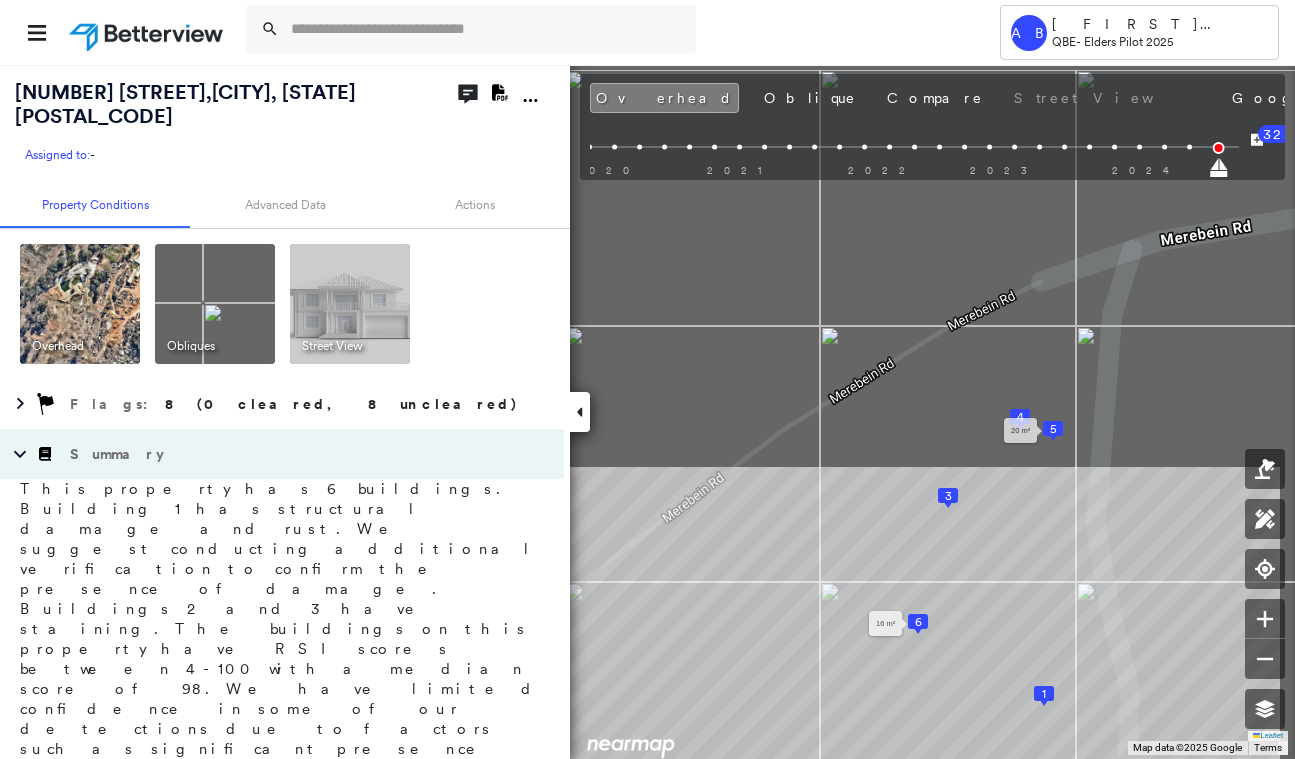 click on "Tower AB [NAME] QBE  -   Elders Pilot [YEAR]" at bounding box center [647, 379] 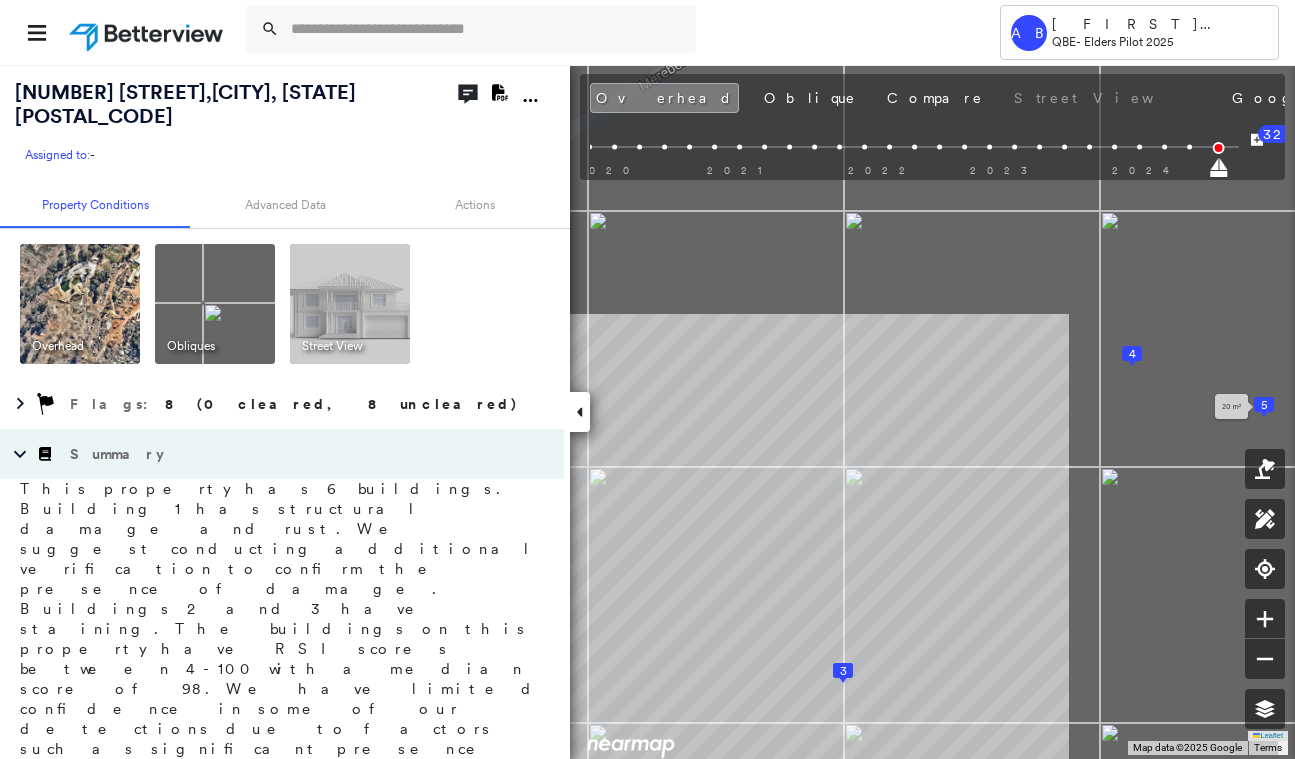 click on "[NUMBER] [NUMBER] [NUMBER] [NUMBER] [NUMBER] [NUMBER] [NUMBER] [NUMBER] [NUMBER] [NUMBER] [NUMBER] [NUMBER] [NUMBER] [NUMBER] [NUMBER] [NUMBER] [NUMBER] [NUMBER] [NUMBER] [NUMBER] [NUMBER] [NUMBER] [NUMBER] [NUMBER] [NUMBER] [NUMBER] [NUMBER] [NUMBER] [NUMBER] [NUMBER] [NUMBER] [NUMBER] [NUMBER] [NUMBER] [NUMBER] [NUMBER] [NUMBER] [NUMBER] [NUMBER] [NUMBER] [NUMBER] [NUMBER] [NUMBER] [NUMBER] [NUMBER] [NUMBER] [NUMBER] [NUMBER] [NUMBER] [NUMBER] [NUMBER] [NUMBER] [NUMBER] [NUMBER] [NUMBER] [NUMBER] [NUMBER] [NUMBER] [NUMBER] [NUMBER] [NUMBER] [NUMBER] [NUMBER] [NUMBER] [NUMBER] [NUMBER] [NUMBER] [NUMBER] [NUMBER] [NUMBER] [NUMBER] [NUMBER] [NUMBER] [NUMBER] [NUMBER] [NUMBER] [NUMBER] [NUMBER] [NUMBER] [NUMBER] [NUMBER] [NUMBER] [NUMBER] [NUMBER] [NUMBER] [NUMBER] [NUMBER] [NUMBER] [NUMBER] [NUMBER] [NUMBER] [NUMBER] [NUMBER] [NUMBER] [NUMBER] [NUMBER] [NUMBER] [NUMBER] [NUMBER] [NUMBER] [NUMBER] [NUMBER] [NUMBER] [NUMBER] [NUMBER] [NUMBER] [NUMBER] [NUMBER] [NUMBER] [NUMBER] [NUMBER] [NUMBER] [NUMBER] [NUMBER] [NUMBER] [NUMBER] [NUMBER] [NUMBER] [NUMBER] [NUMBER] [NUMBER] [NUMBER] [NUMBER] [NUMBER] [NUMBER] [NUMBER] [NUMBER] [NUMBER] [NUMBER] [NUMBER] [NUMBER] [NUMBER] [NUMBER] [NUMBER] [NUMBER] [NUMBER] [NUMBER] [NUMBER] [NUMBER] [NUMBER] [NUMBER] [NUMBER] [NUMBER] [NUMBER] [NUMBER] [NUMBER] [NUMBER] [NUMBER] [NUMBER] [NUMBER] [NUMBER] [NUMBER] [NUMBER] [NUMBER] [NUMBER] [NUMBER] [NUMBER] [NUMBER] [NUMBER] [NUMBER] [NUMBER] [NUMBER] [NUMBER] [NUMBER] [NUMBER] [NUMBER] [NUMBER] [NUMBER] [NUMBER] [NUMBER] [NUMBER] [NUMBER] [NUMBER] [NUMBER] [NUMBER] [NUMBER] [NUMBER] [NUMBER] [NUMBER] [NUMBER] [NUMBER] [NUMBER] [NUMBER] [NUMBER] [NUMBER] [NUMBER] [NUMBER] [NUMBER] [NUMBER] [NUMBER] [NUMBER] [NUMBER] [NUMBER] [NUMBER] [NUMBER] [NUMBER] [NUMBER] [NUMBER] [NUMBER] [NUMBER] [NUMBER] [NUMBER] [NUMBER] [NUMBER] [NUMBER] [NUMBER] [NUMBER] [NUMBER] [NUMBER] [NUMBER] [NUMBER] [NUMBER] [NUMBER] [NUMBER] [NUMBER] [NUMBER] [NUMBER] [NUMBER] [NUMBER] [NUMBER] [NUMBER] [NUMBER] [NUMBER] [NUMBER] [NUMBER] [NUMBER] [NUMBER] [NUMBER] [NUMBER] [NUMBER] [NUMBER] [NUMBER] [NUMBER] [NUMBER] [NUMBER] [NUMBER] [NUMBER] [NUMBER] [NUMBER] [NUMBER] [NUMBER] [NUMBER] [NUMBER] [NUMBER] [NUMBER] [NUMBER] [NUMBER] [NUMBER] [NUMBER] [NUMBER] [NUMBER] [NUMBER] [NUMBER] [NUMBER] [NUMBER] [NUMBER] [NUMBER] [NUMBER] [NUMBER] [NUMBER] [NUMBER] [NUMBER] [NUMBER] [NUMBER] [NUMBER] [NUMBER] [NUMBER] [NUMBER] [NUMBER] [NUMBER] [NUMBER] [NUMBER] [NUMBER] [NUMBER] [NUMBER] [NUMBER] [NUMBER] [NUMBER] [NUMBER] [NUMBER] [NUMBER] [NUMBER] [NUMBER] [NUMBER] [NUMBER] [NUMBER] [NUMBER] [NUMBER] [NUMBER] [NUMBER] [NUMBER] [NUMBER] [NUMBER] [NUMBER] [NUMBER] [NUMBER] [NUMBER] [NUMBER] [NUMBER] [NUMBER] [NUMBER] [NUMBER] [NUMBER] [NUMBER] [NUMBER] [NUMBER] [NUMBER] [NUMBER] [NUMBER] [NUMBER] [NUMBER] [NUMBER] [NUMBER] [NUMBER] [NUMBER] [NUMBER] [NUMBER] [NUMBER] [NUMBER] [NUMBER] [NUMBER] [NUMBER] [NUMBER] [NUMBER] [NUMBER] [NUMBER] [NUMBER] [NUMBER] [NUMBER] [NUMBER] [NUMBER] [NUMBER] [NUMBER] [NUMBER] [NUMBER] [NUMBER] [NUMBER] [NUMBER] [NUMBER] [NUMBER] [NUMBER] [NUMBER] [NUMBER] [NUMBER] [NUMBER] [NUMBER] [NUMBER] [NUMBER] [NUMBER] [NUMBER] [NUMBER] [NUMBER] [NUMBER] [NUMBER] [NUMBER] [NUMBER] [NUMBER] [NUMBER] [NUMBER] [NUMBER] [NUMBER] [NUMBER] [NUMBER] [NUMBER] [NUMBER] [NUMBER] [NUMBER] [NUMBER] [NUMBER] [NUMBER] [NUMBER] [NUMBER] [NUMBER] [NUMBER] [NUMBER] [NUMBER] [NUMBER] [NUMBER] [NUMBER] [NUMBER] [NUMBER] [NUMBER] [NUMBER] [NUMBER] [NUMBER] [NUMBER] [NUMBER] [NUMBER] [NUMBER] [NUMBER] [NUMBER] [NUMBER] [NUMBER] [NUMBER] [NUMBER] [NUMBER] [NUMBER] [NUMBER] [NUMBER] [NUMBER] [NUMBER] [NUMBER] [NUMBER] [NUMBER] [NUMBER] [NUMBER] [NUMBER] [NUMBER] [NUMBER] [NUMBER] [NUMBER] [NUMBER] [NUMBER] [NUMBER] [NUMBER] [NUMBER] [NUMBER] [NUMBER] [NUMBER] [NUMBER] [NUMBER] [NUMBER] [NUMBER] [NUMBER] [NUMBER] [NUMBER] [NUMBER] [NUMBER] [NUMBER] [NUMBER] [NUMBER] [NUMBER] [NUMBER] [NUMBER] [NUMBER] [NUMBER] [NUMBER] [NUMBER] [NUMBER] [NUMBER] [NUMBER] [NUMBER] [NUMBER] [NUMBER] [NUMBER] [NUMBER] [NUMBER] [NUMBER] [NUMBER] [NUMBER] [NUMBER] [NUMBER] [NUMBER] [NUMBER] [NUMBER] [NUMBER] [NUMBER] [NUMBER] [NUMBER] [NUMBER] [NUMBER] [NUMBER] [NUMBER] [NUMBER] [NUMBER] [NUMBER] [NUMBER] [NUMBER] [NUMBER] [NUMBER] [NUMBER] [NUMBER] [NUMBER] [NUMBER] [NUMBER] [NUMBER] [NUMBER] [NUMBER] [NUMBER] [NUMBER] [NUMBER] [NUMBER] [NUMBER] [NUMBER] [NUMBER] [NUMBER] [NUMBER] [NUMBER] [NUMBER] [NUMBER] [NUMBER] [NUMBER] [NUMBER] [NUMBER] [NUMBER] [NUMBER] [NUMBER] [NUMBER] [NUMBER] [NUMBER] [NUMBER] [NUMBER] [NUMBER] [NUMBER] [NUMBER] [NUMBER] [NUMBER] [NUMBER] [NUMBER] [NUMBER] [NUMBER] [NUMBER] [NUMBER] [NUMBER] [NUMBER] [NUMBER] [NUMBER] [NUMBER] [NUMBER] [NUMBER] [NUMBER] [NUMBER] [NUMBER] [NUMBER] [NUMBER] [NUMBER] [NUMBER] [NUMBER] [NUMBER] [NUMBER] [NUMBER] [NUMBER] [NUMBER] [NUMBER] [NUMBER] [NUMBER] [NUMBER] [NUMBER] [NUMBER] [NUMBER] [NUMBER] [NUMBER] [NUMBER] [NUMBER] [NUMBER] [NUMBER] [NUMBER] [NUMBER] [NUMBER] [NUMBER] [NUMBER] [NUMBER] [NUMBER] [NUMBER] [NUMBER] [NUMBER] [NUMBER] [NUMBER] [NUMBER] [NUMBER] [NUMBER] [NUMBER] [NUMBER] [NUMBER] [NUMBER] [NUMBER] [NUMBER] [NUMBER] [NUMBER] [NUMBER] [NUMBER] [NUMBER] [NUMBER] [NUMBER] [NUMBER] [NUMBER] [NUMBER] [NUMBER] [NUMBER] [NUMBER] [NUMBER] [NUMBER] [NUMBER] [NUMBER] [NUMBER] [NUMBER] [NUMBER] [NUMBER] [NUMBER] [NUMBER] [NUMBER] [NUMBER] [NUMBER] [NUMBER] [NUMBER] [NUMBER] [NUMBER] [NUMBER] [NUMBER] [NUMBER] [NUMBER] [NUMBER] [NUMBER] [NUMBER] [NUMBER] [NUMBER] [NUMBER] [NUMBER] [NUMBER] [NUMBER] [NUMBER] [NUMBER] [NUMBER] [NUMBER] [NUMBER] [NUMBER] [NUMBER] [NUMBER] [NUMBER] [NUMBER] [NUMBER] [NUMBER] [NUMBER] [NUMBER] [NUMBER] [NUMBER] [NUMBER] [NUMBER] [NUMBER] [NUMBER] [NUMBER] [NUMBER] [NUMBER] [NUMBER] [NUMBER] [NUMBER] [NUMBER] [NUMBER] [NUMBER] [NUMBER] [NUMBER] [NUMBER] [NUMBER] [NUMBER] [NUMBER] [NUMBER] [NUMBER] [NUMBER] [NUMBER] [NUMBER] [NUMBER] [NUMBER] [NUMBER] [NUMBER] [NUMBER] [NUMBER] [NUMBER] [NUMBER] [NUMBER] [NUMBER] [NUMBER] [NUMBER] [NUMBER] [NUMBER] [NUMBER] [NUMBER] [NUMBER] [NUMBER] [NUMBER] [NUMBER] [NUMBER] [NUMBER] [NUMBER] [NUMBER] [NUMBER] [NUMBER] [NUMBER] [NUMBER] [NUMBER] [NUMBER] [NUMBER] [NUMBER] [NUMBER] [NUMBER] [NUMBER] [NUMBER] [NUMBER] [NUMBER] [NUMBER] [NUMBER] [NUMBER] [NUMBER] [NUMBER] [NUMBER] [NUMBER] [NUMBER] [NUMBER] [NUMBER] [NUMBER] [NUMBER] [NUMBER] [NUMBER] [NUMBER] [NUMBER] [NUMBER] [NUMBER] [NUMBER] [NUMBER] [NUMBER] [NUMBER] [NUMBER] [NUMBER] [NUMBER] [NUMBER] [NUMBER] [NUMBER] [NUMBER] [NUMBER] [NUMBER] [NUMBER] [NUMBER] [NUMBER] [NUMBER] [NUMBER] [NUMBER] [NUMBER] [NUMBER] [NUMBER] [NUMBER] [NUMBER] [NUMBER] [NUMBER] [NUMBER] [NUMBER] [NUMBER] [NUMBER] [NUMBER] [NUMBER] [NUMBER] [NUMBER] [NUMBER] [NUMBER] [NUMBER] [NUMBER] [NUMBER] [NUMBER] [NUMBER] [NUMBER] [NUMBER] [NUMBER] [NUMBER] [NUMBER] [NUMBER] [NUMBER] [NUMBER] [NUMBER] [NUMBER] [NUMBER] [NUMBER] [NUMBER] [NUMBER] [NUMBER] [NUMBER] [NUMBER] [NUMBER] [NUMBER] [NUMBER] [NUMBER] [NUMBER] [NUMBER] [NUMBER] [NUMBER] [NUMBER] [NUMBER] [NUMBER] [NUMBER] [NUMBER] [NUMBER] [NUMBER] [NUMBER] [NUMBER] [NUMBER] [NUMBER] [NUMBER] [NUMBER] [NUMBER] [NUMBER] [NUMBER] [NUMBER] [NUMBER] [NUMBER] [NUMBER] [NUMBER] [NUMBER] [NUMBER] [NUMBER] [NUMBER] [NUMBER] [NUMBER] [NUMBER] [NUMBER] [NUMBER] [NUMBER] [NUMBER] [NUMBER] [NUMBER] [NUMBER] [NUMBER] [NUMBER] [NUMBER] [NUMBER] [NUMBER] [NUMBER] [NÚMERO] [CALLE], [CIUDAD], [ESTADO] [CÓDIGO POSTAL]" at bounding box center [647, 411] 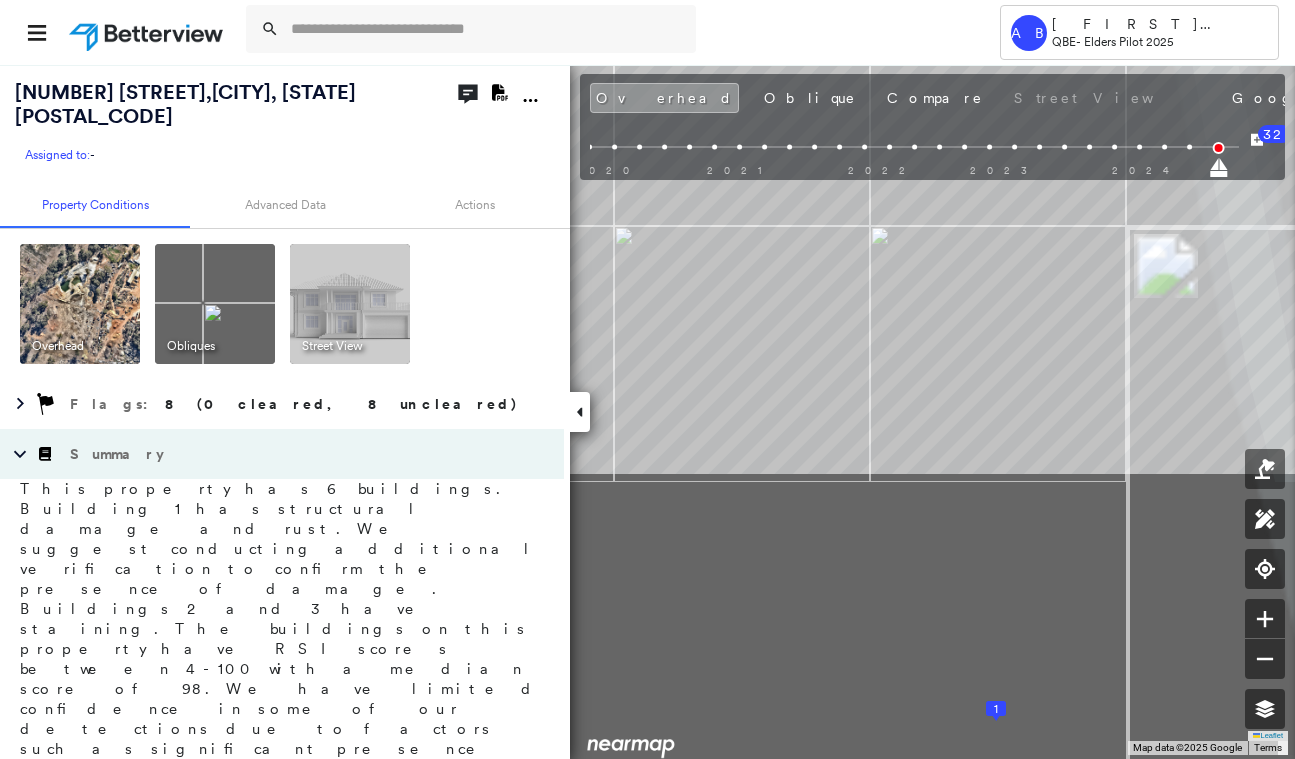 click on "[NUMBER] [STREET], [CITY], [STATE] [POSTAL_CODE] Assigned to:  - Assigned to:  - Assigned to:  - Open Comments Download PDF Report Property Conditions Advanced Data Actions Overhead Obliques Street View Flags :  8 (0 cleared, 8 uncleared) Summary This property has 6 buildings. Building 1 has structural damage and rust. We suggest conducting additional verification to confirm the presence of damage. Buildings 2 and 3 have staining. The buildings on this property have RSI scores between 4-100 with a median score of 98. We have limited confidence in some of our detections due to factors such as significant presence of overhang and potentially inaccurate shape and material detections. Roof Spotlight™ Index :  4-98 out of 100 0 100 25 1 50 75 6 5 4 3 2 Building Roof Scores 6 Buildings Roof Spotlights :  Structural Damage, Rust, Staining, Overhang, Skylight and 3 more Property Spotlight Index :  66 out of 100 Property Features :  Car, Boat, Water Hazard, Trampoline, Yard Debris and 5 more Advanced Data Proximity Alerts" at bounding box center [647, 411] 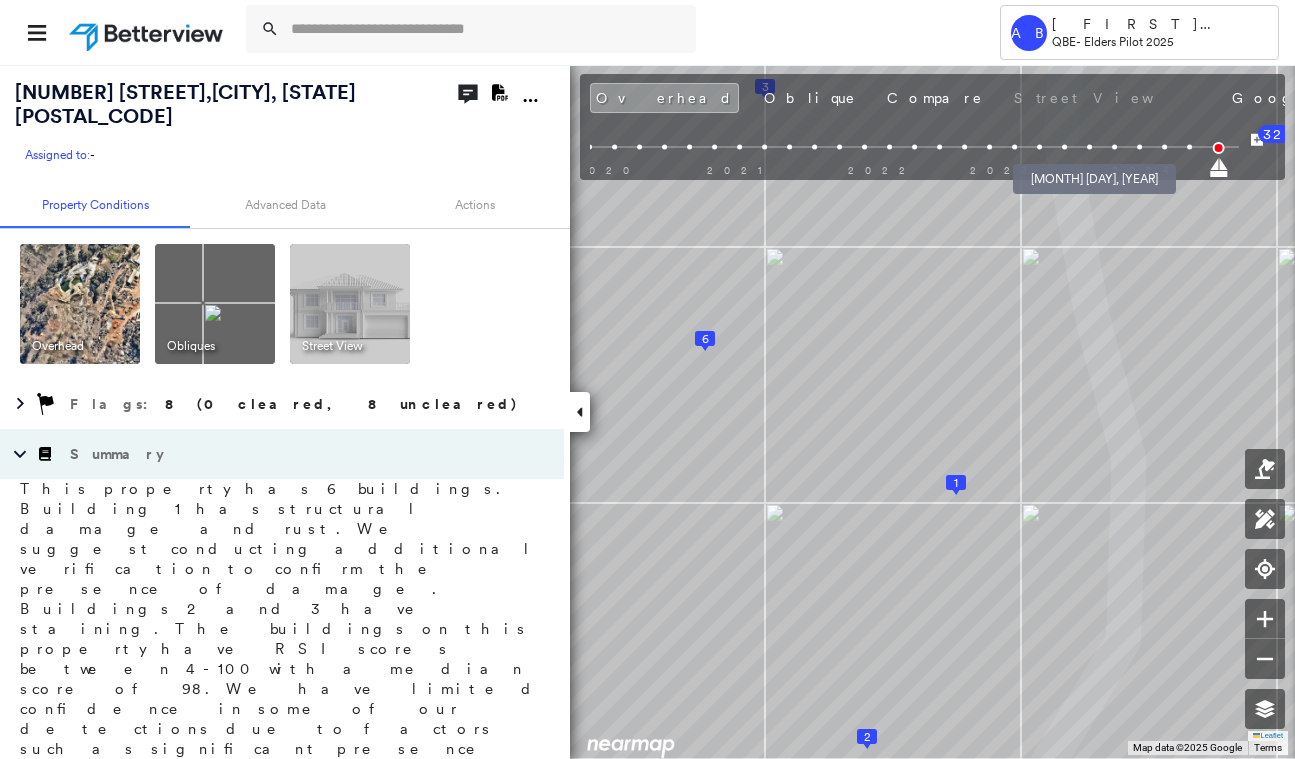 drag, startPoint x: 1212, startPoint y: 146, endPoint x: 1053, endPoint y: 145, distance: 159.00314 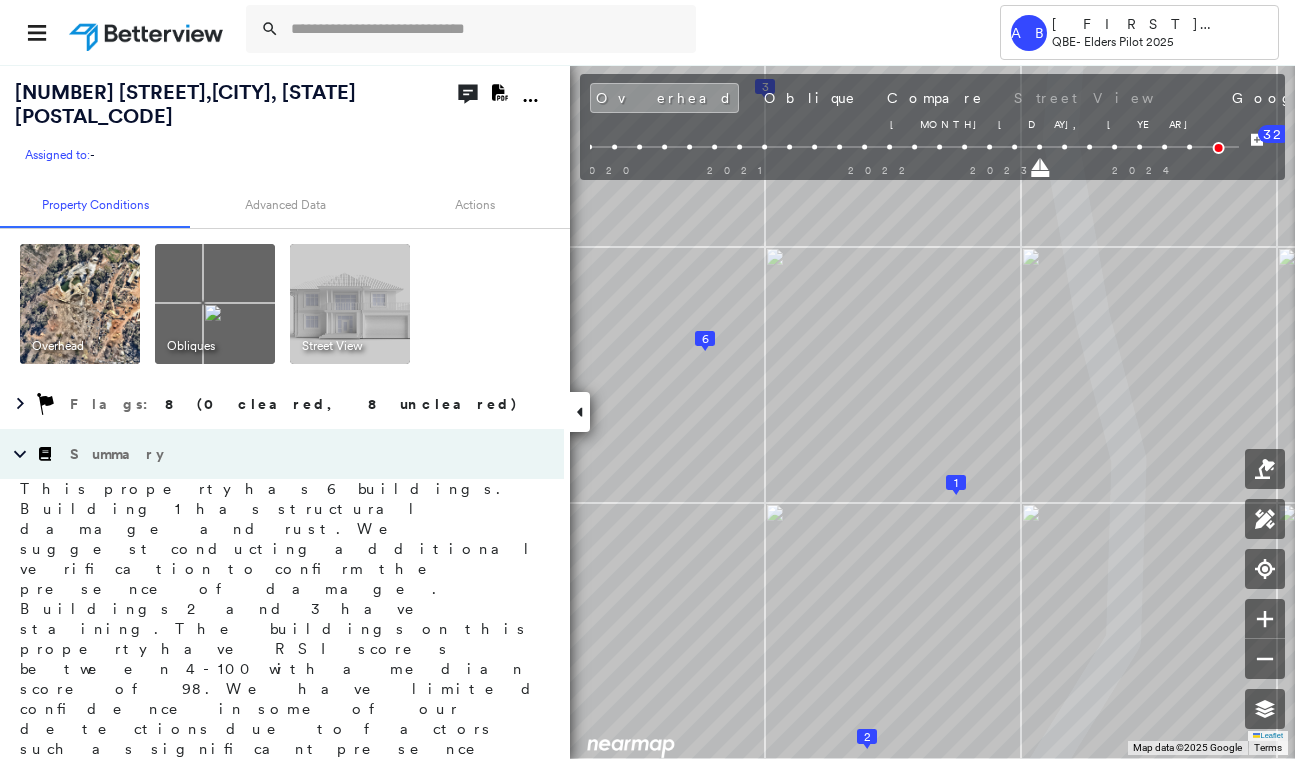 drag, startPoint x: 1210, startPoint y: 169, endPoint x: 1033, endPoint y: 168, distance: 177.00282 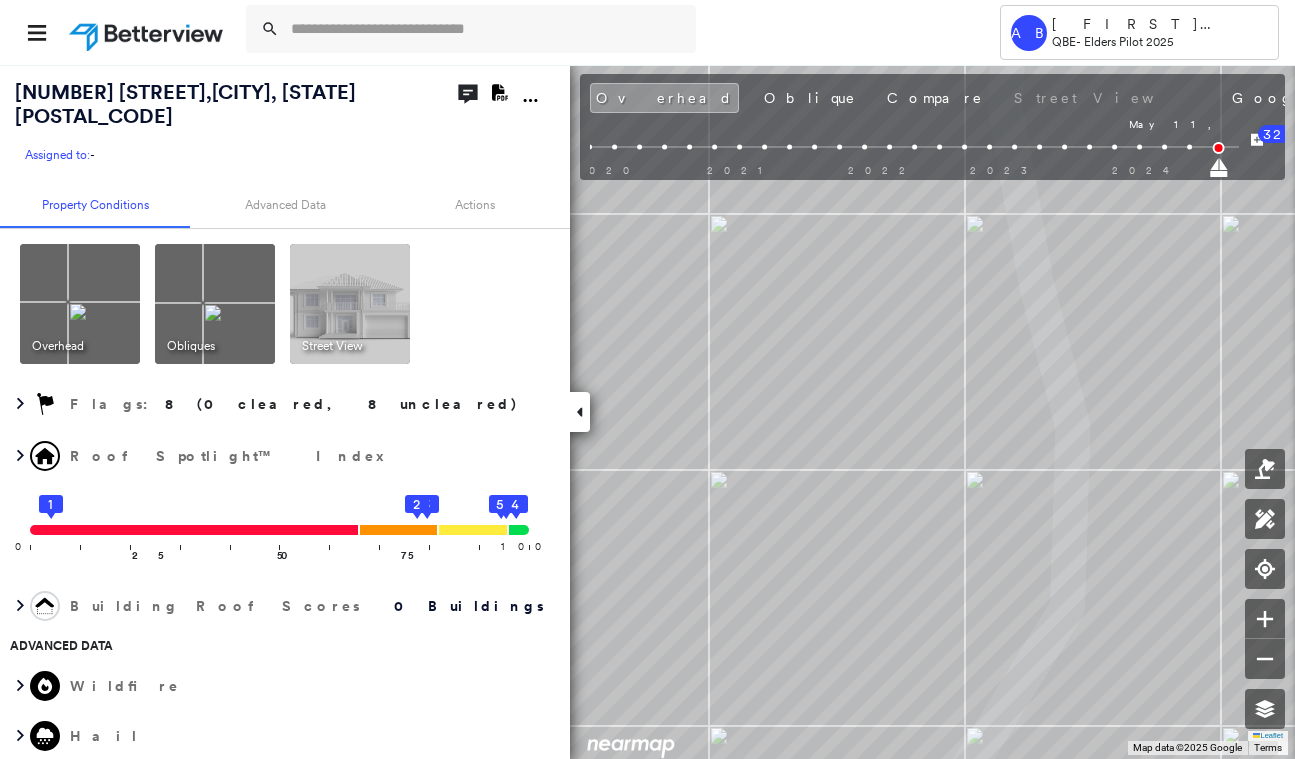 click on "[NUMBER] [STREET], [CITY], [STATE] [POSTAL_CODE] Assigned to:  - Assigned to:  - Assigned to:  - Open Comments Download PDF Report Property Conditions Advanced Data Actions Overhead Obliques Street View Flags :  8 (0 cleared, 8 uncleared) Roof Spotlight™ Index 0 100 25 1 50 75 6 5 4 3 2 Building Roof Scores 0 Buildings Advanced Data Wildfire Hail Wind Hurricane Actions Action Taken New Entry History Quote/New Business Terms & Conditions Added ACV Endorsement Added Cosmetic Endorsement Inspection/Loss Control Report Information Added to Inspection Survey Onsite Inspection Ordered Determined No Inspection Needed General Used Report to Further Agent/Insured Discussion Reject/Decline - New Business Allowed to Proceed / Policy Bound Added/Updated Building Information Save Renewal Terms & Conditions Added Cosmetic Endorsement Deductible Change Premium Adjusted Added ACV Endorsement Inspection/Loss Control Determined No Inspection Needed Report Information Added to Inspection Survey Onsite Inspection Ordered General 32" at bounding box center (647, 411) 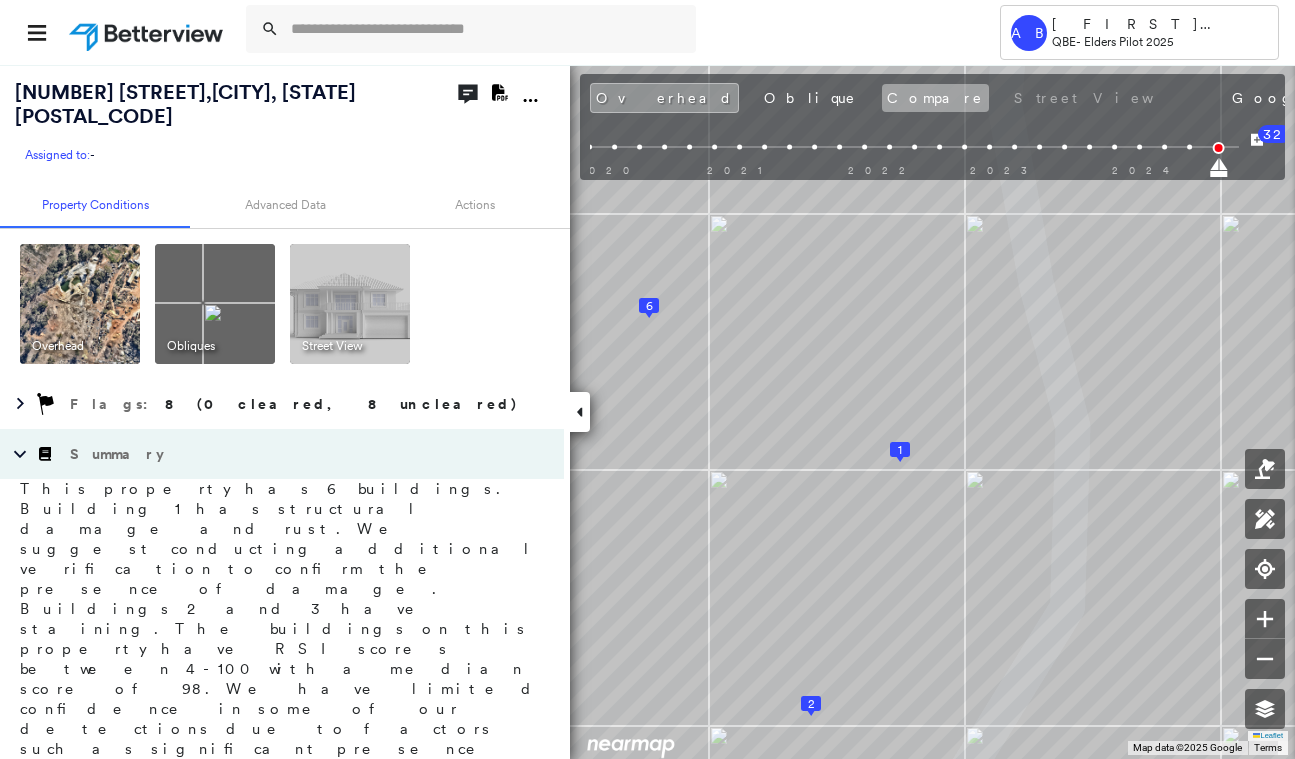 click on "Compare" at bounding box center (935, 98) 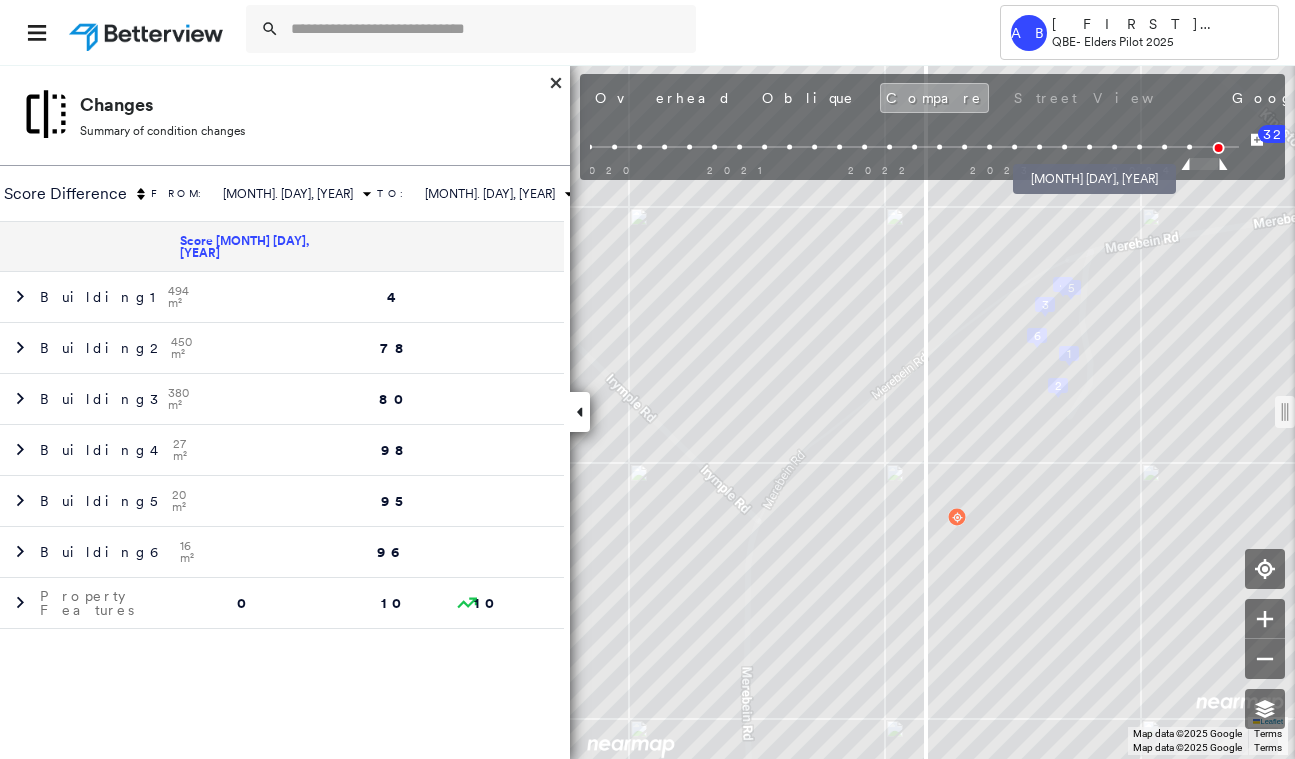 click at bounding box center (1064, 147) 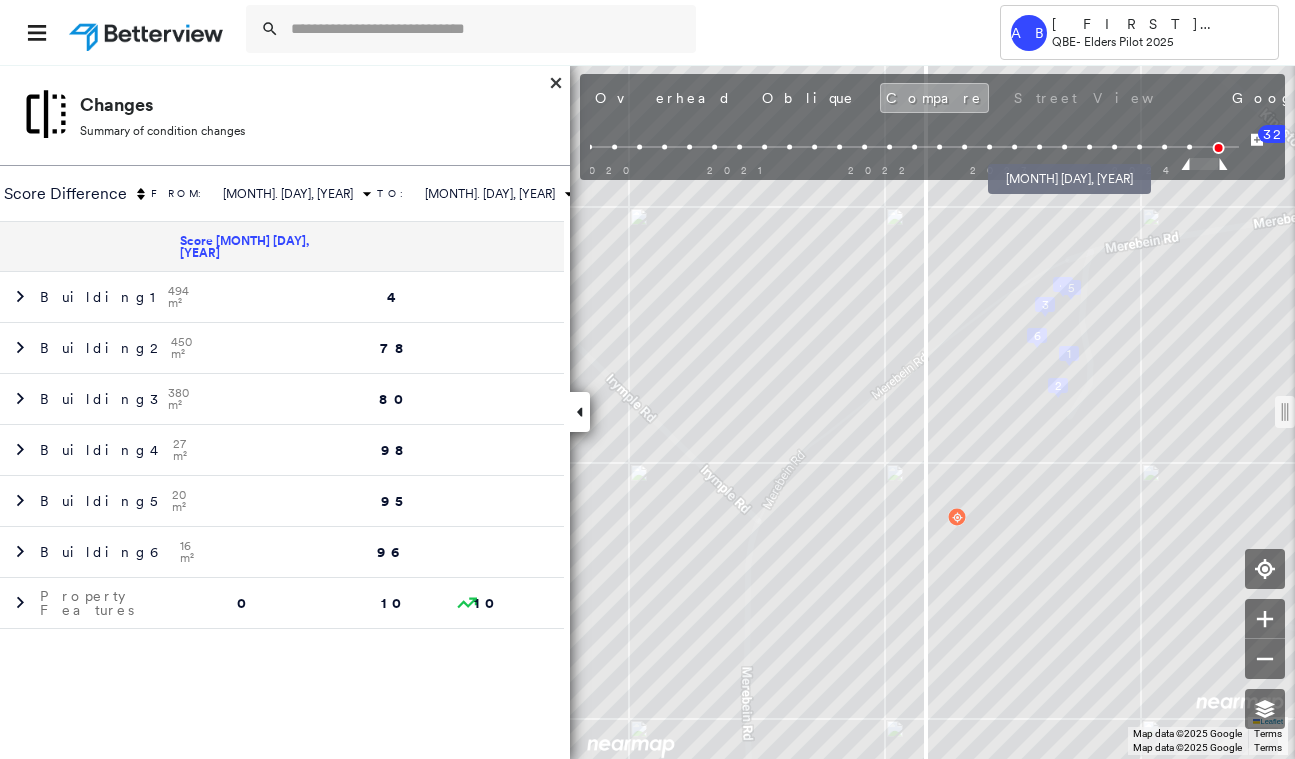 click at bounding box center (1039, 147) 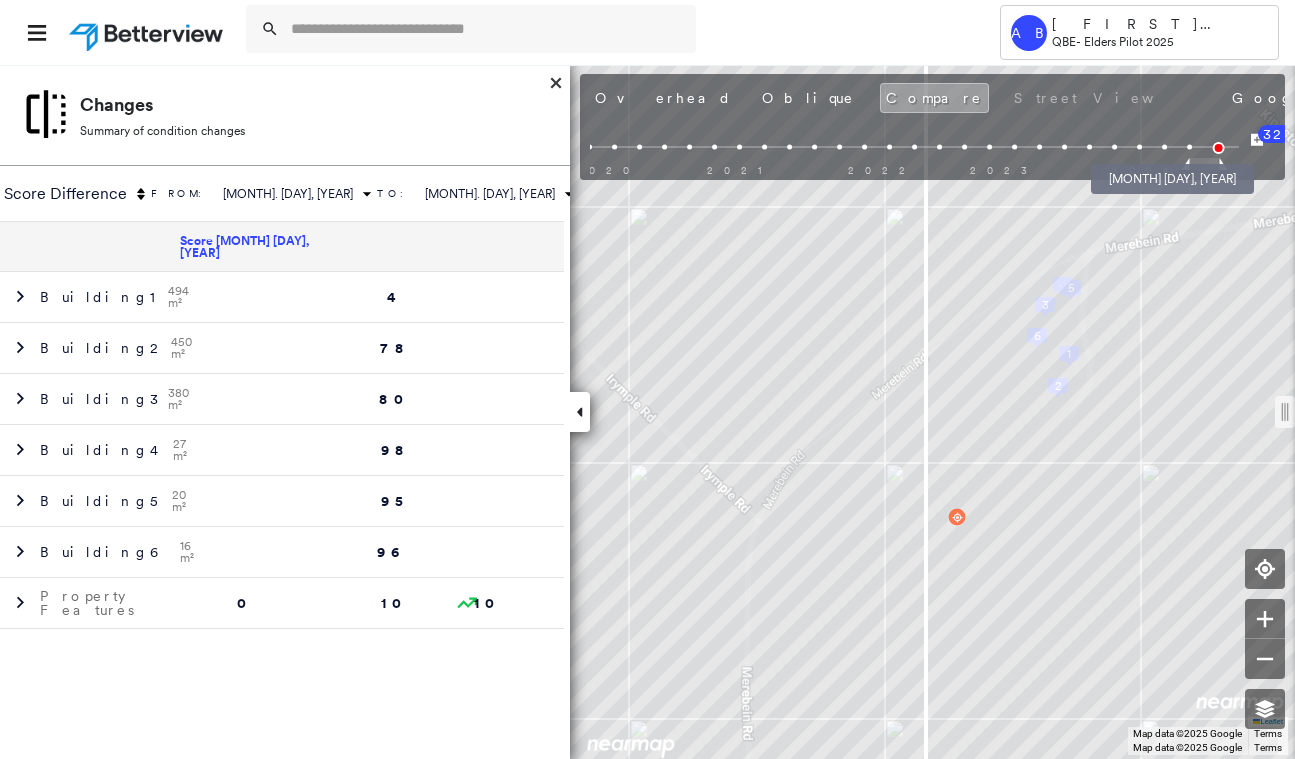 drag, startPoint x: 1216, startPoint y: 146, endPoint x: 970, endPoint y: 169, distance: 247.07286 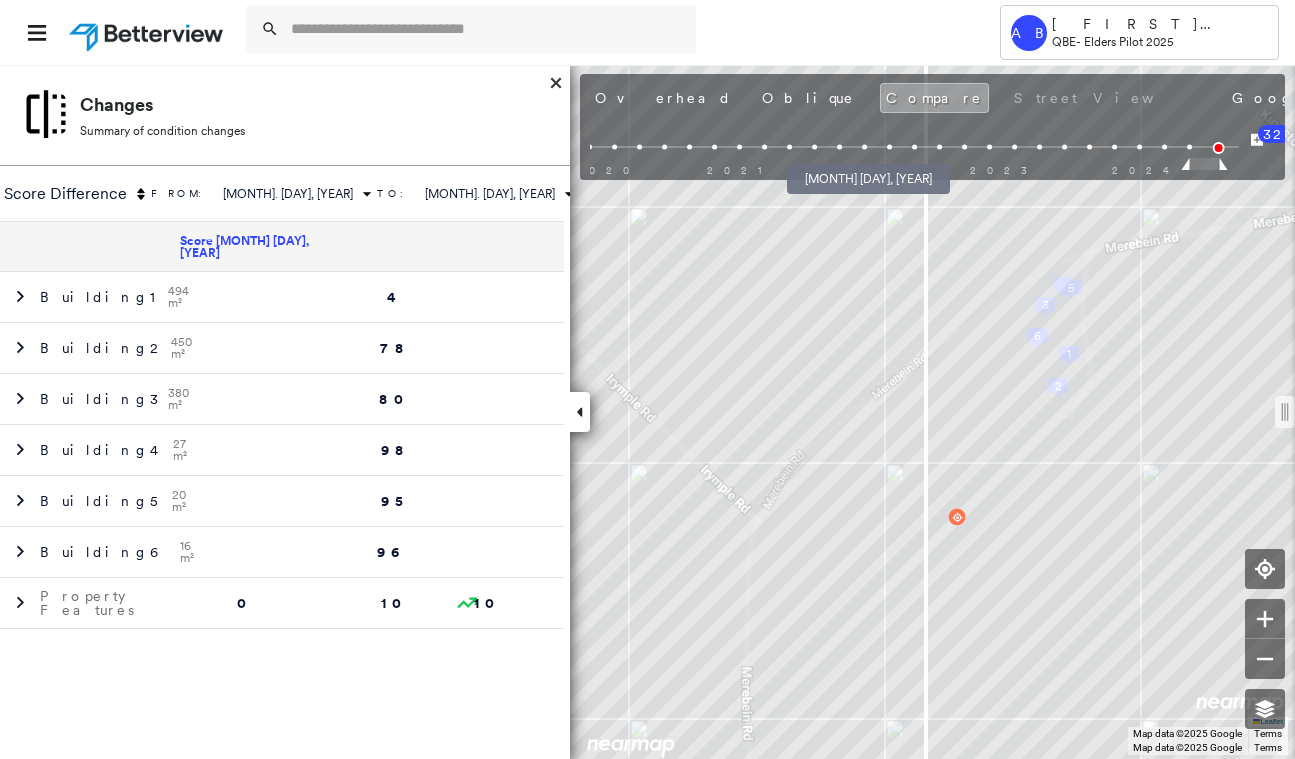 click at bounding box center [839, 147] 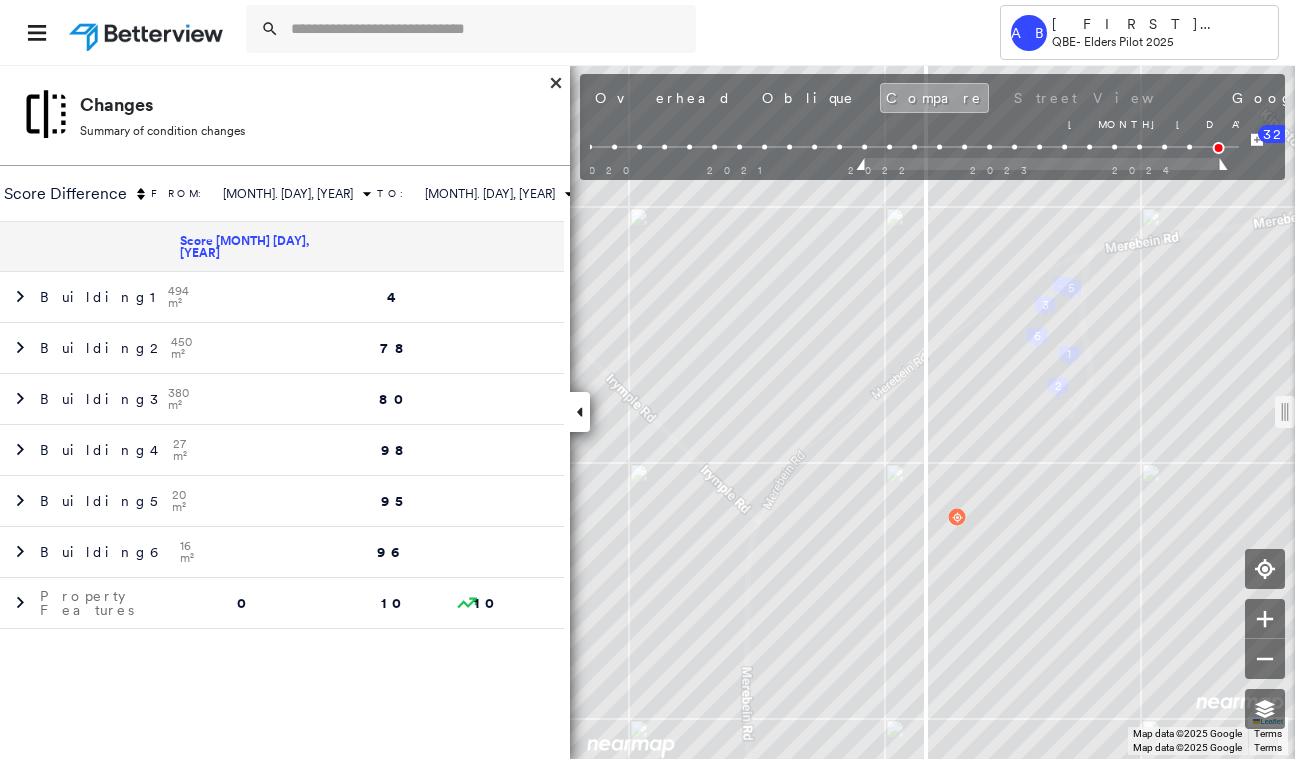 drag, startPoint x: 1186, startPoint y: 168, endPoint x: 867, endPoint y: 170, distance: 319.00626 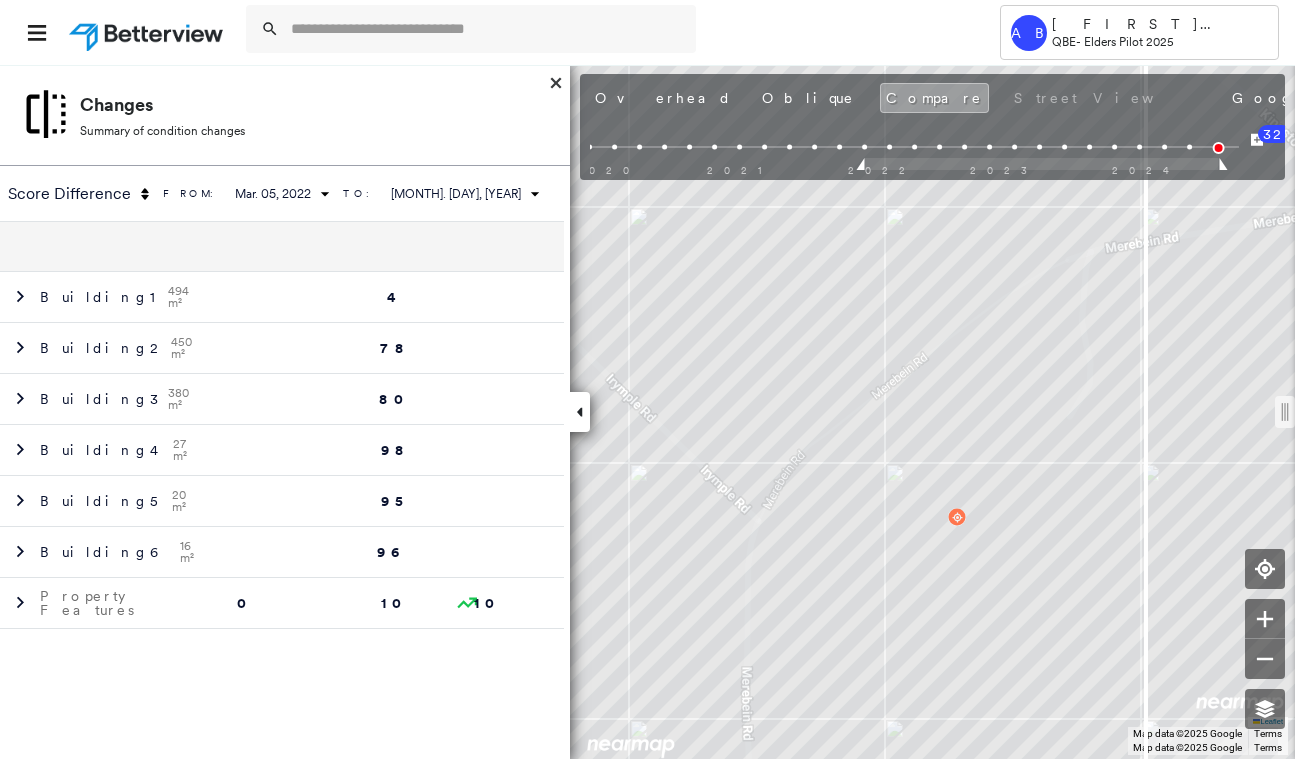 drag, startPoint x: 929, startPoint y: 413, endPoint x: 1171, endPoint y: 419, distance: 242.07437 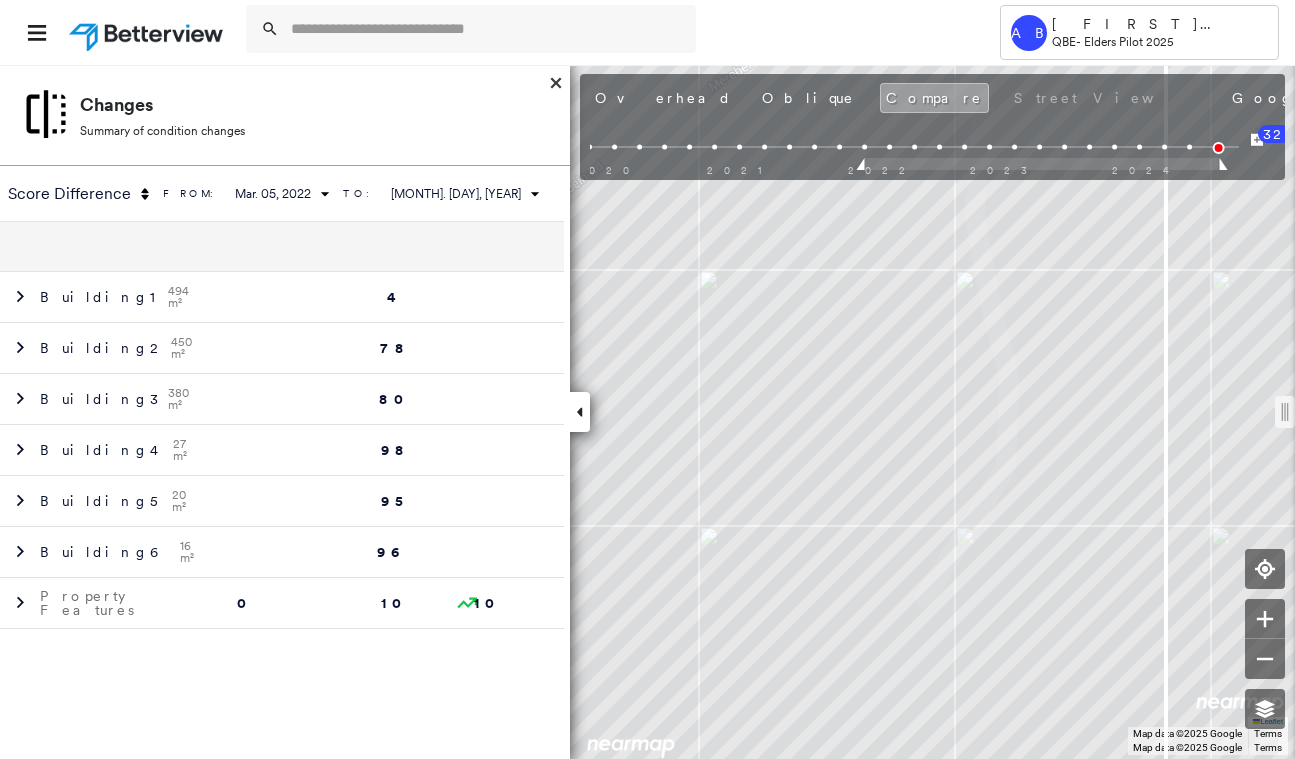 click at bounding box center [647, 412] 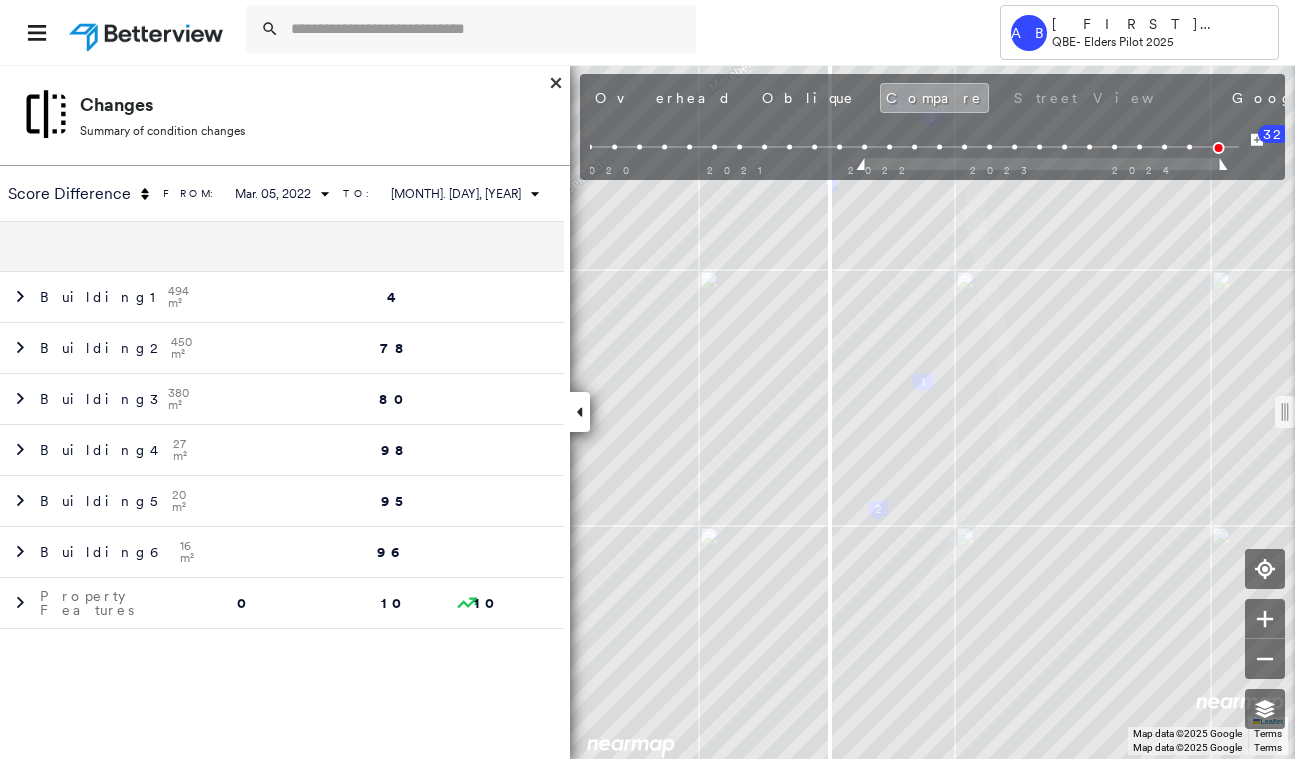 drag, startPoint x: 1175, startPoint y: 420, endPoint x: 830, endPoint y: 398, distance: 345.70074 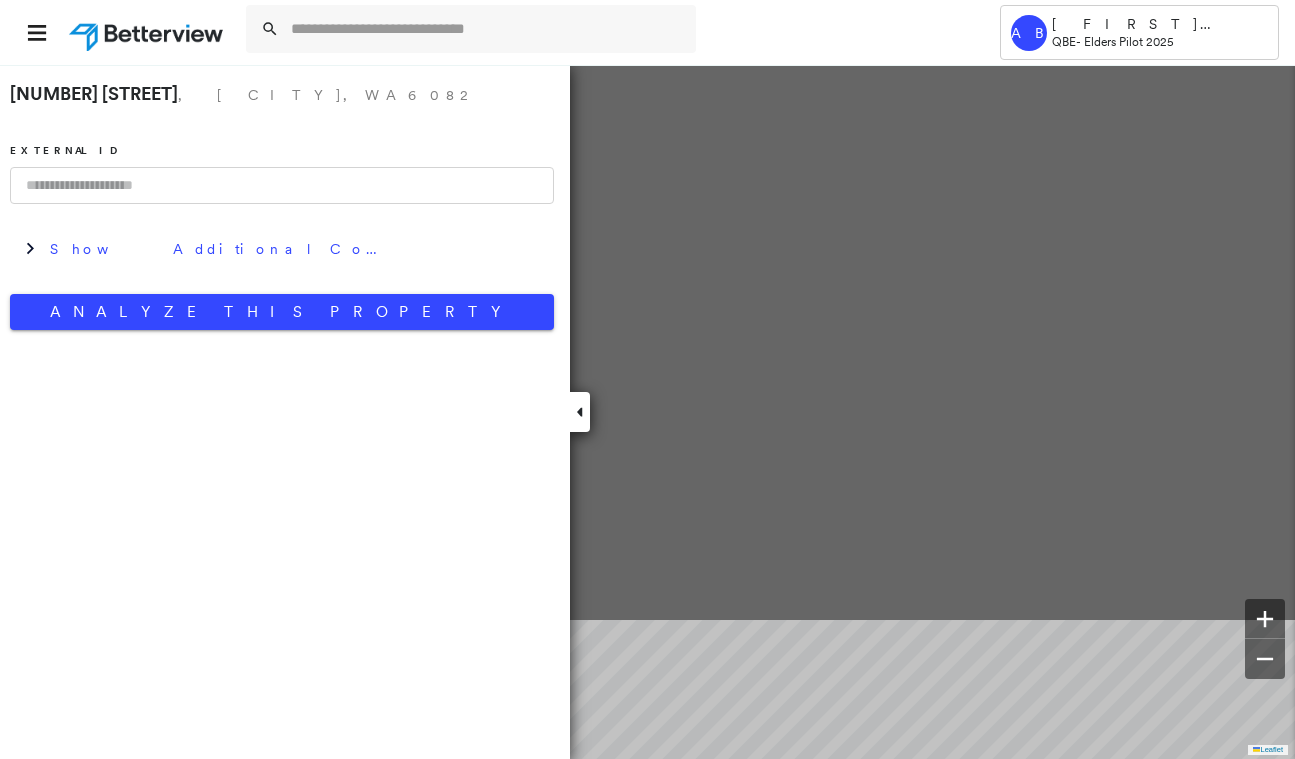 click on "Tower AB [NAME] QBE  -   Elders Pilot [YEAR]" at bounding box center [647, 379] 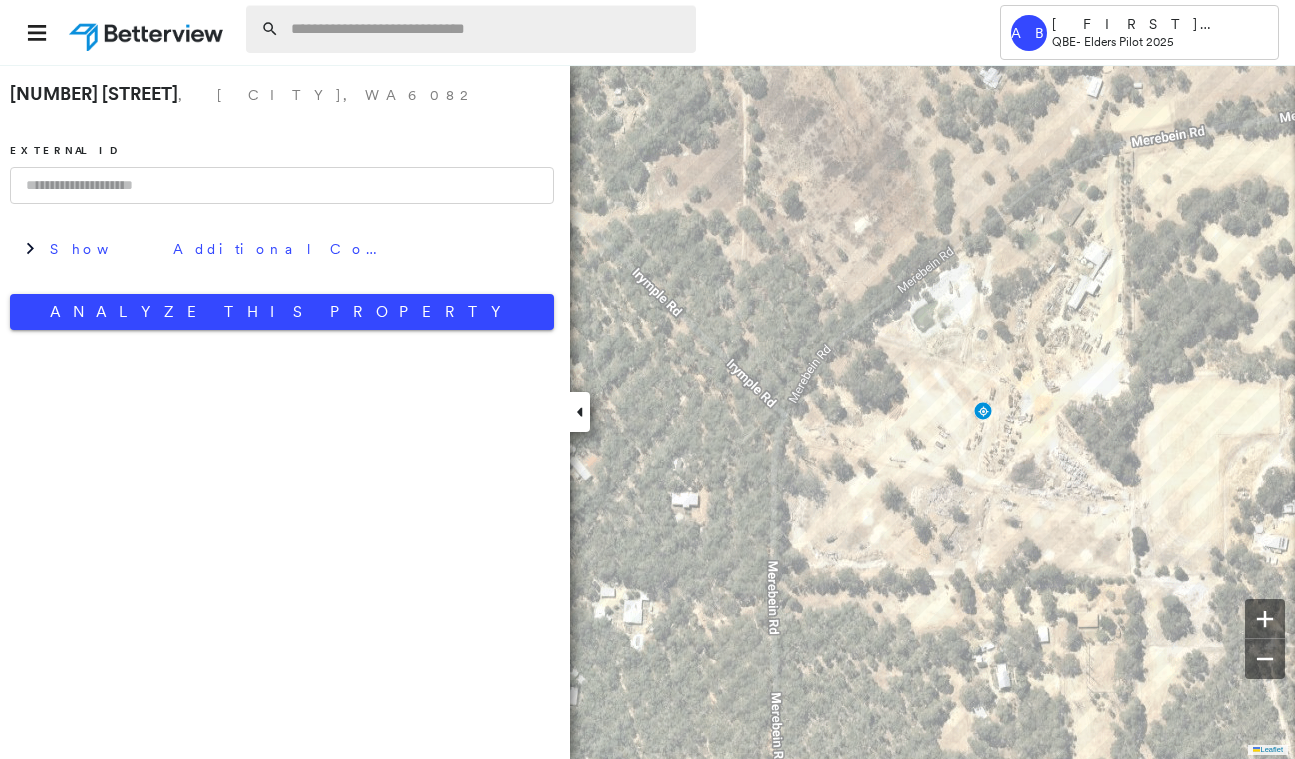 click at bounding box center [487, 29] 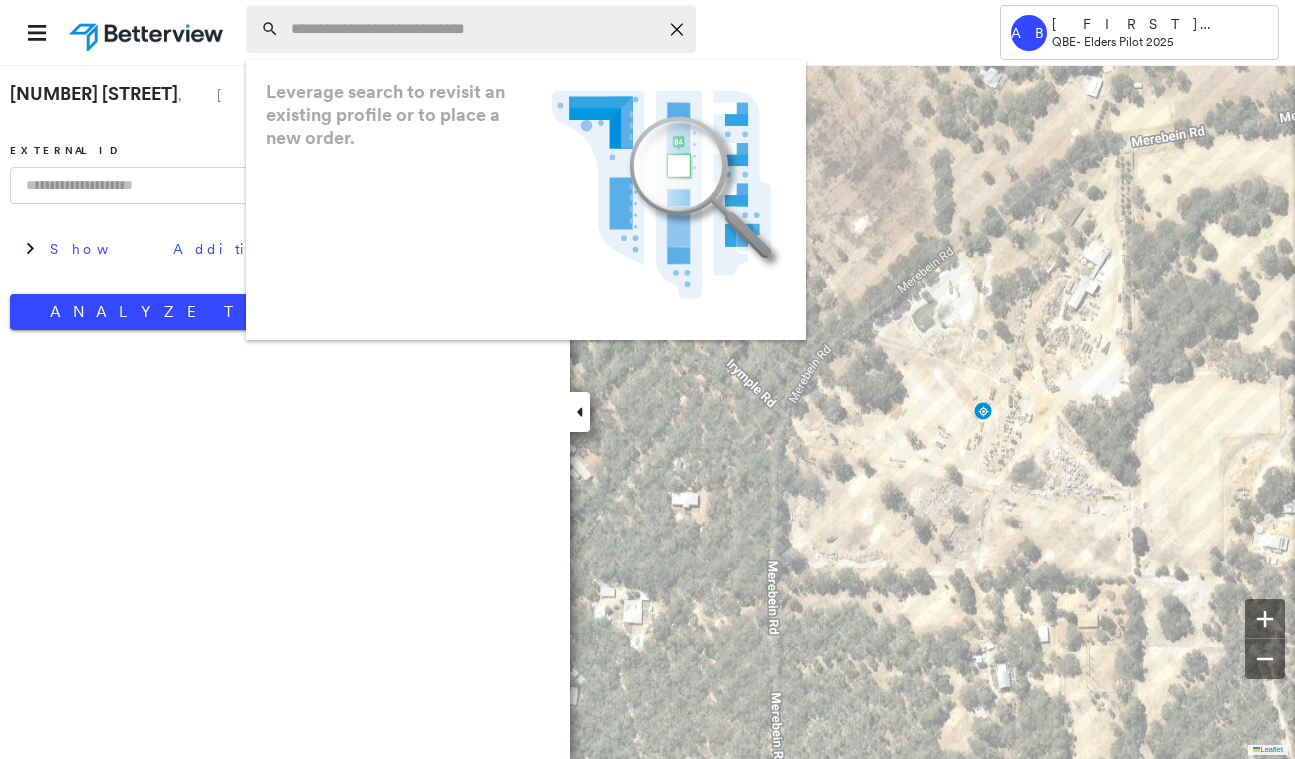 click at bounding box center (474, 29) 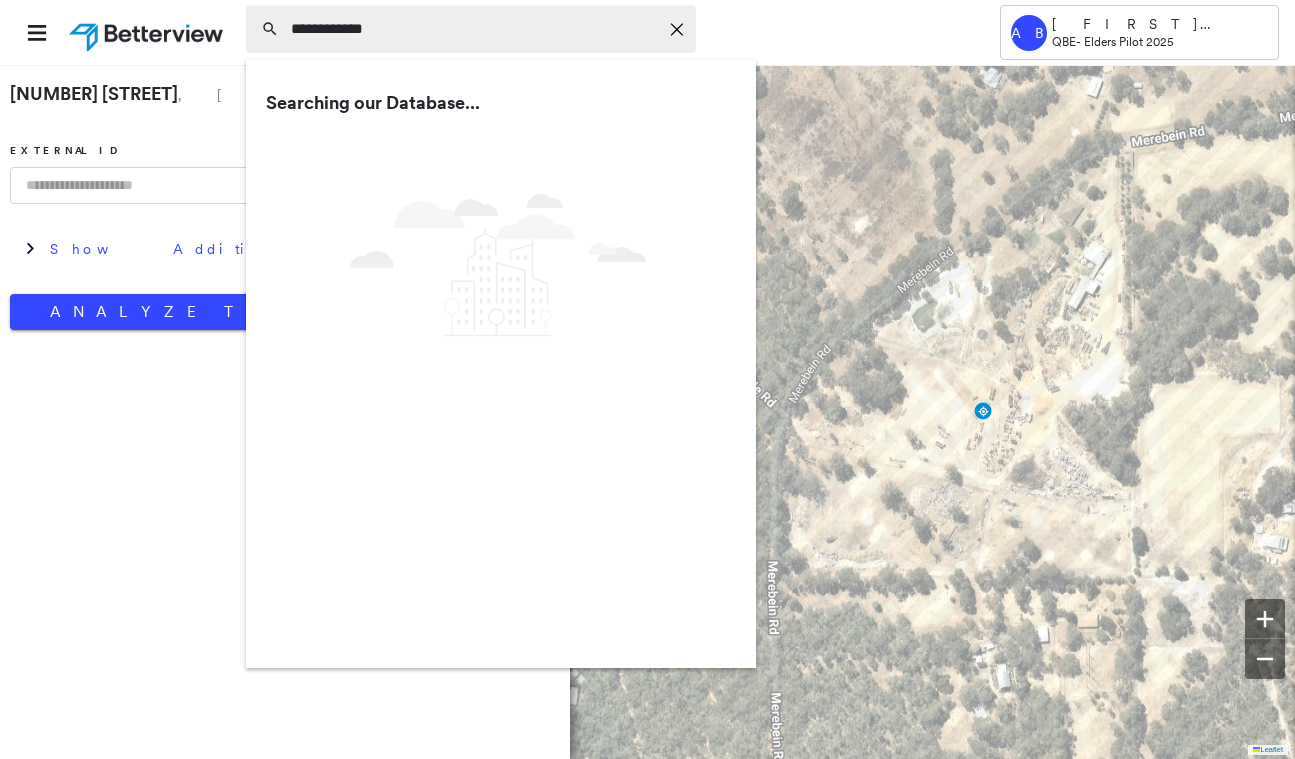 type on "**********" 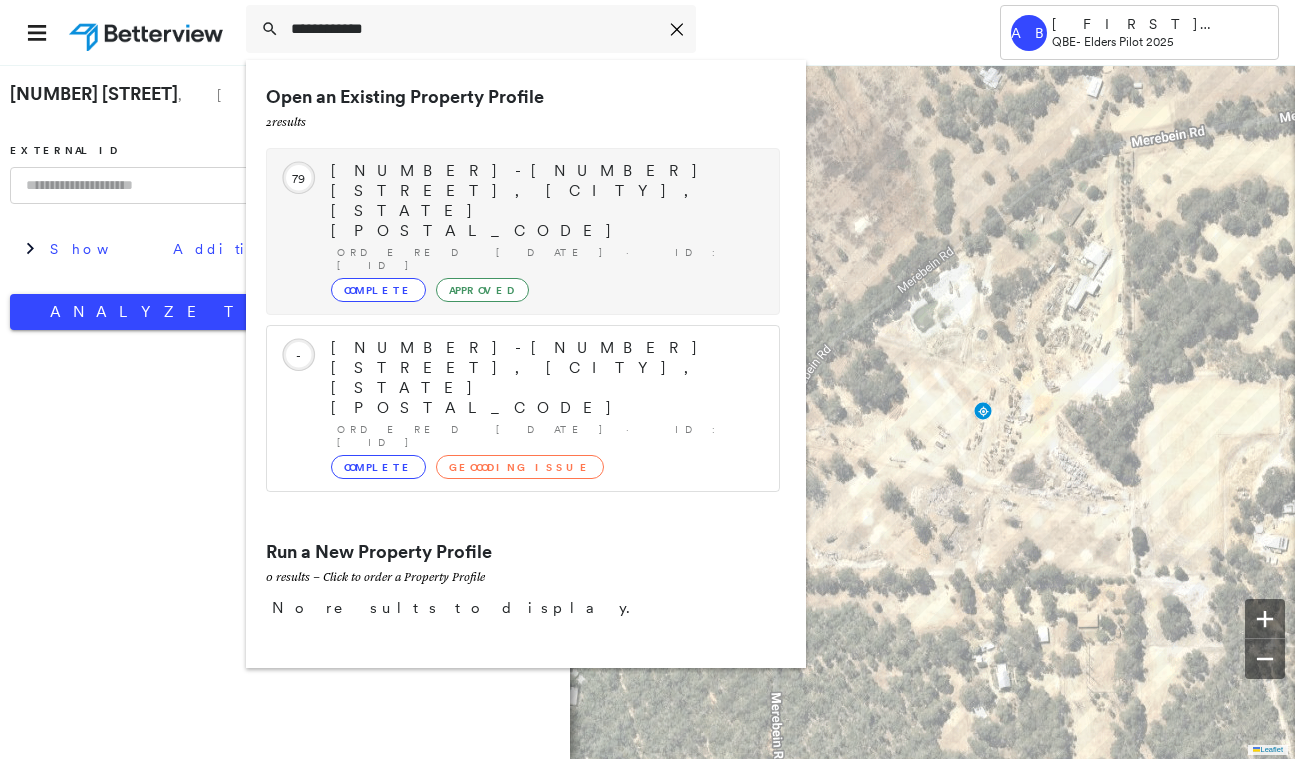 click on "[NUMBER]-[NUMBER] [STREET], [CITY], [STATE] [POSTAL_CODE]" at bounding box center (545, 201) 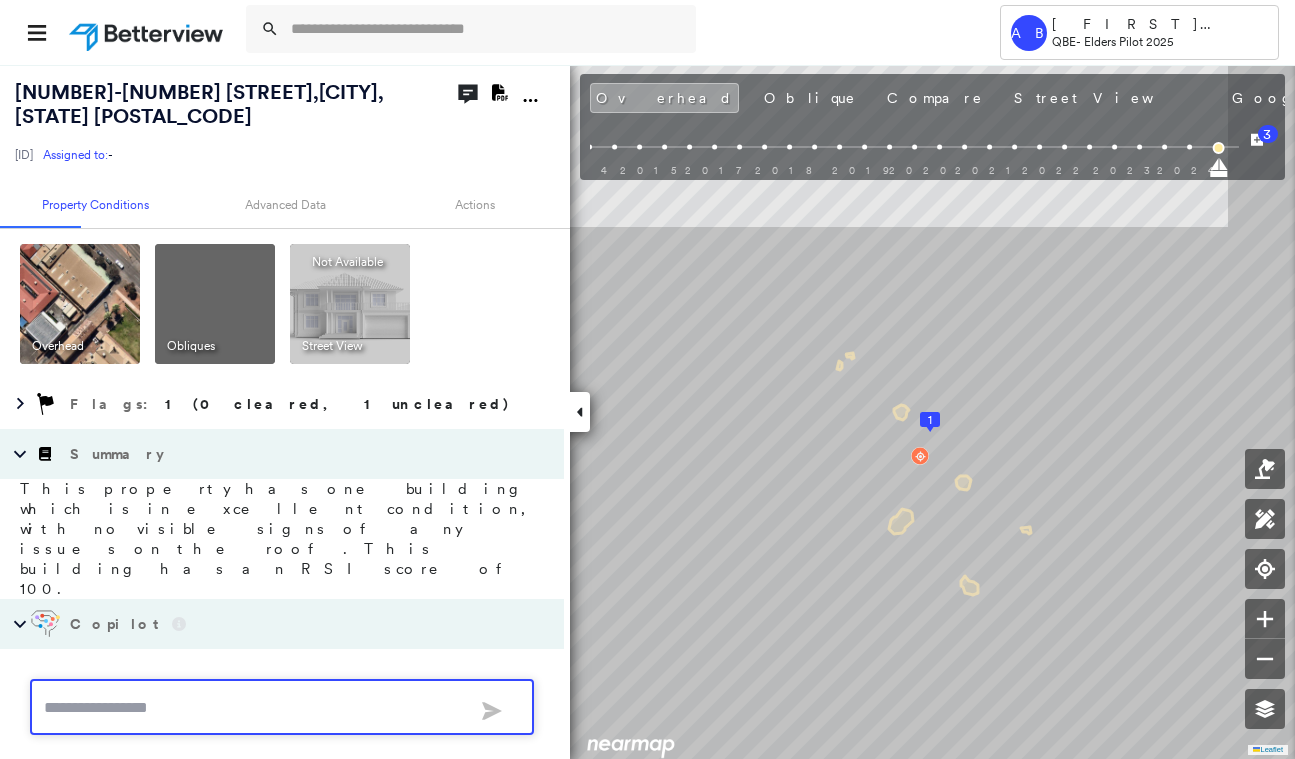 scroll, scrollTop: 0, scrollLeft: 0, axis: both 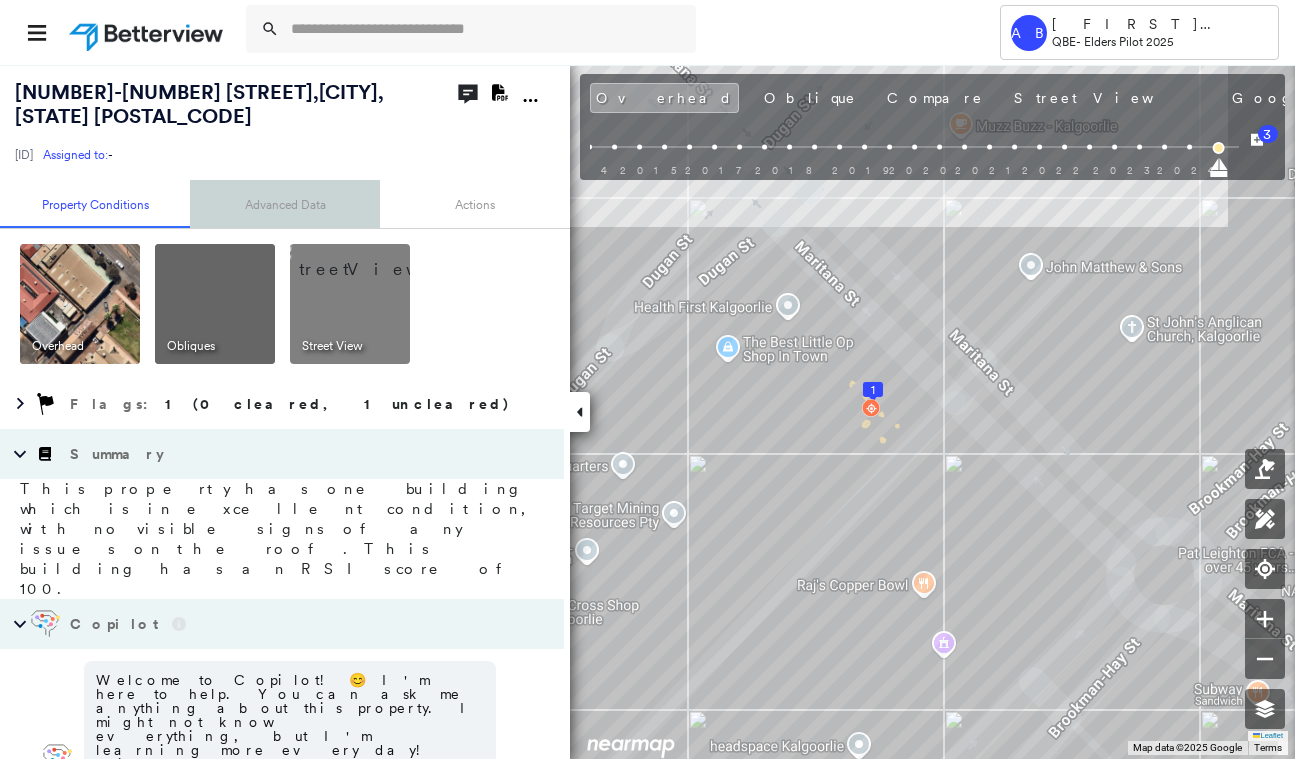 click on "Advanced Data" at bounding box center [285, 204] 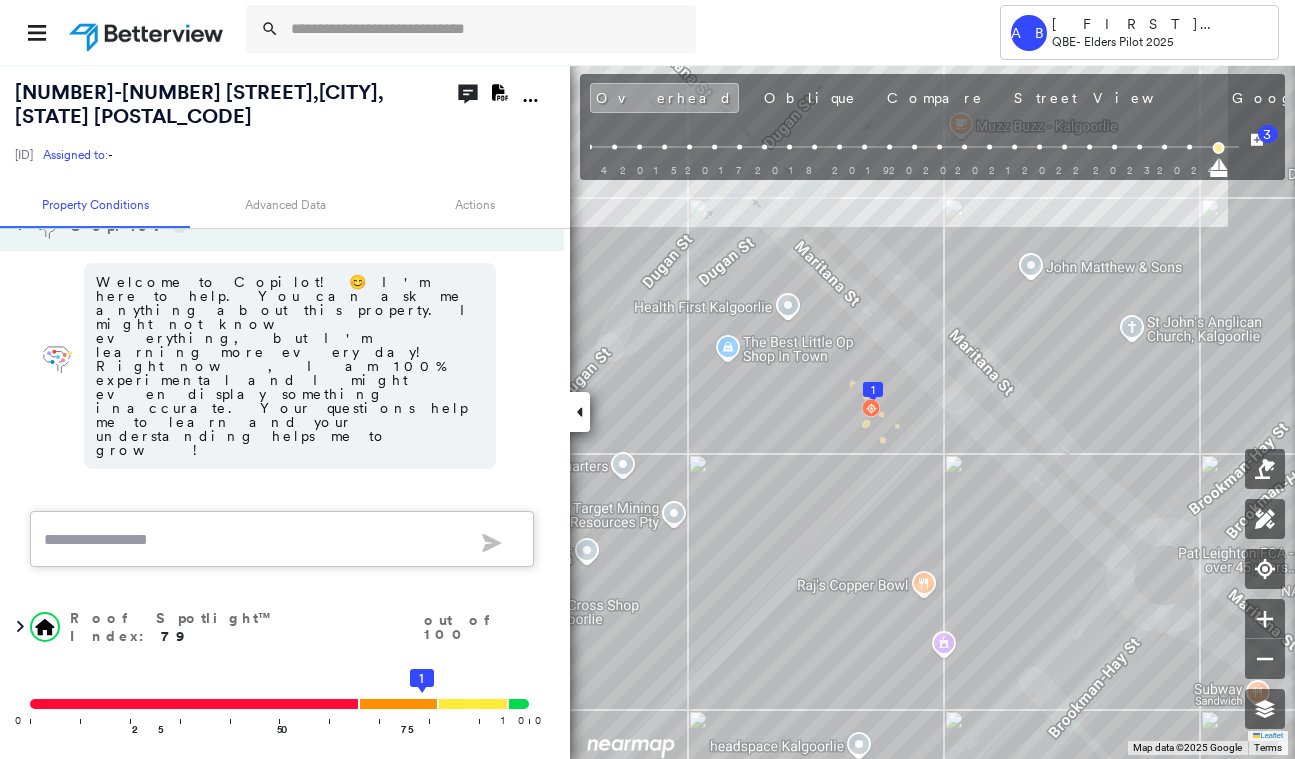 scroll, scrollTop: 381, scrollLeft: 0, axis: vertical 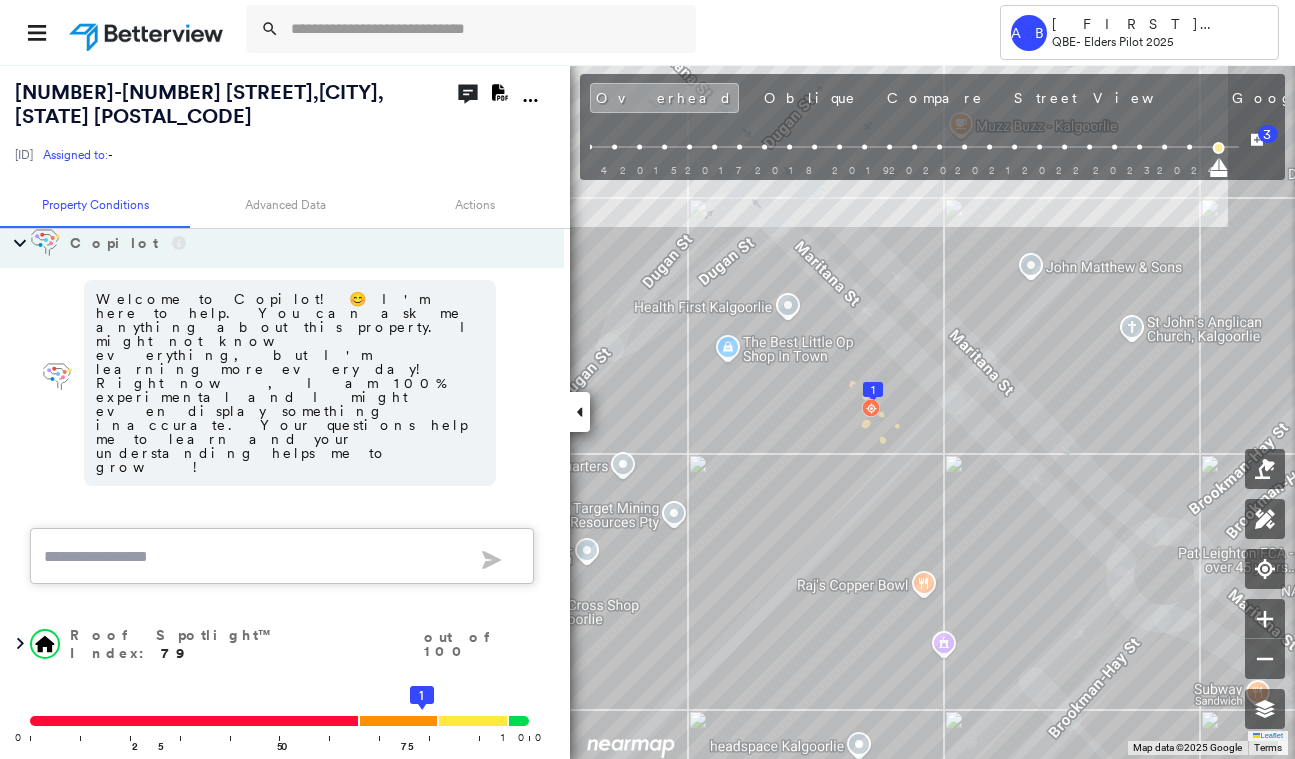 click 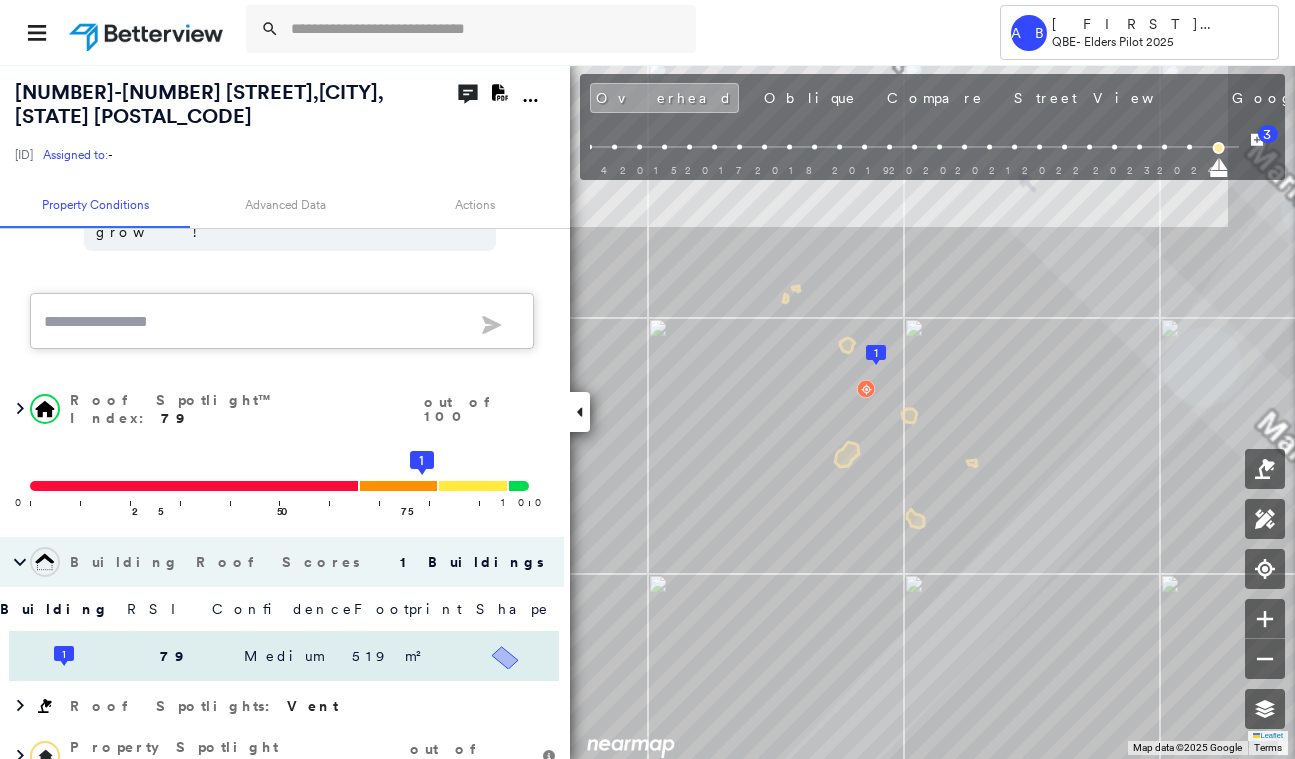 scroll, scrollTop: 581, scrollLeft: 0, axis: vertical 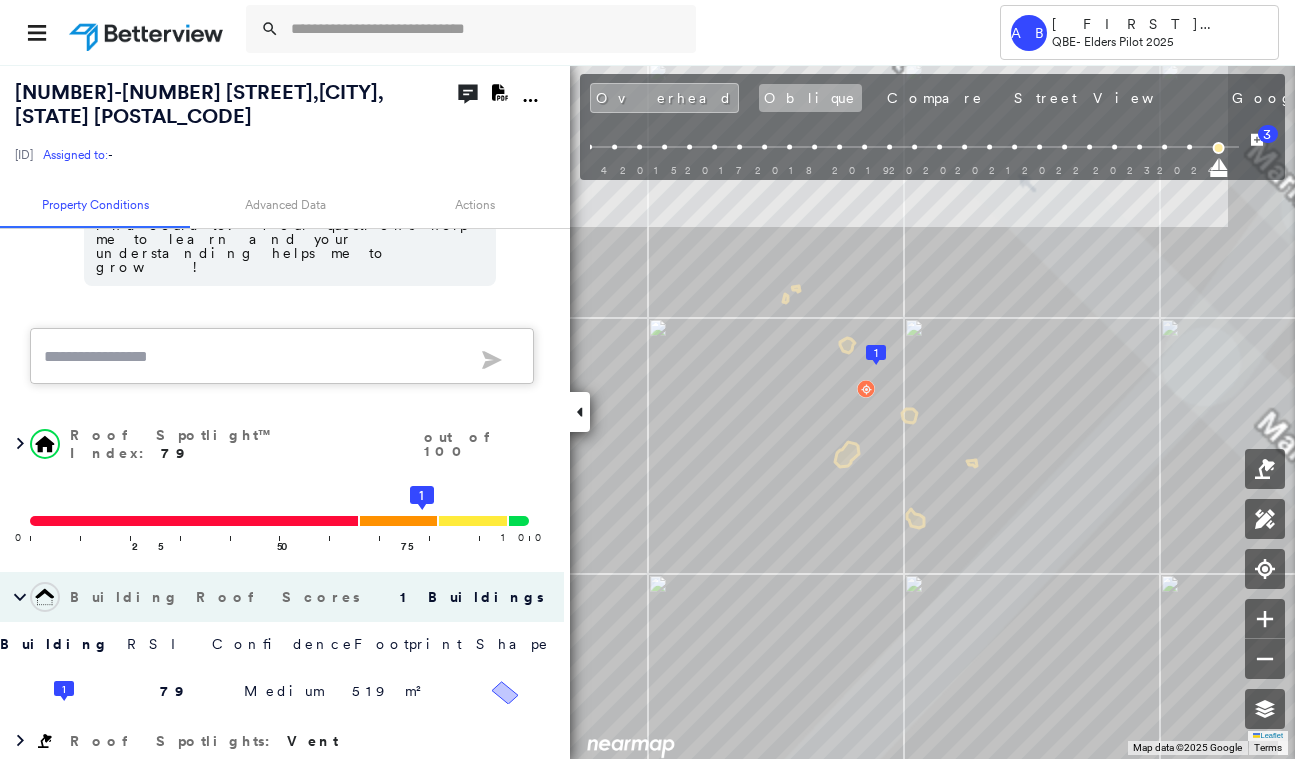click on "Oblique" at bounding box center [810, 98] 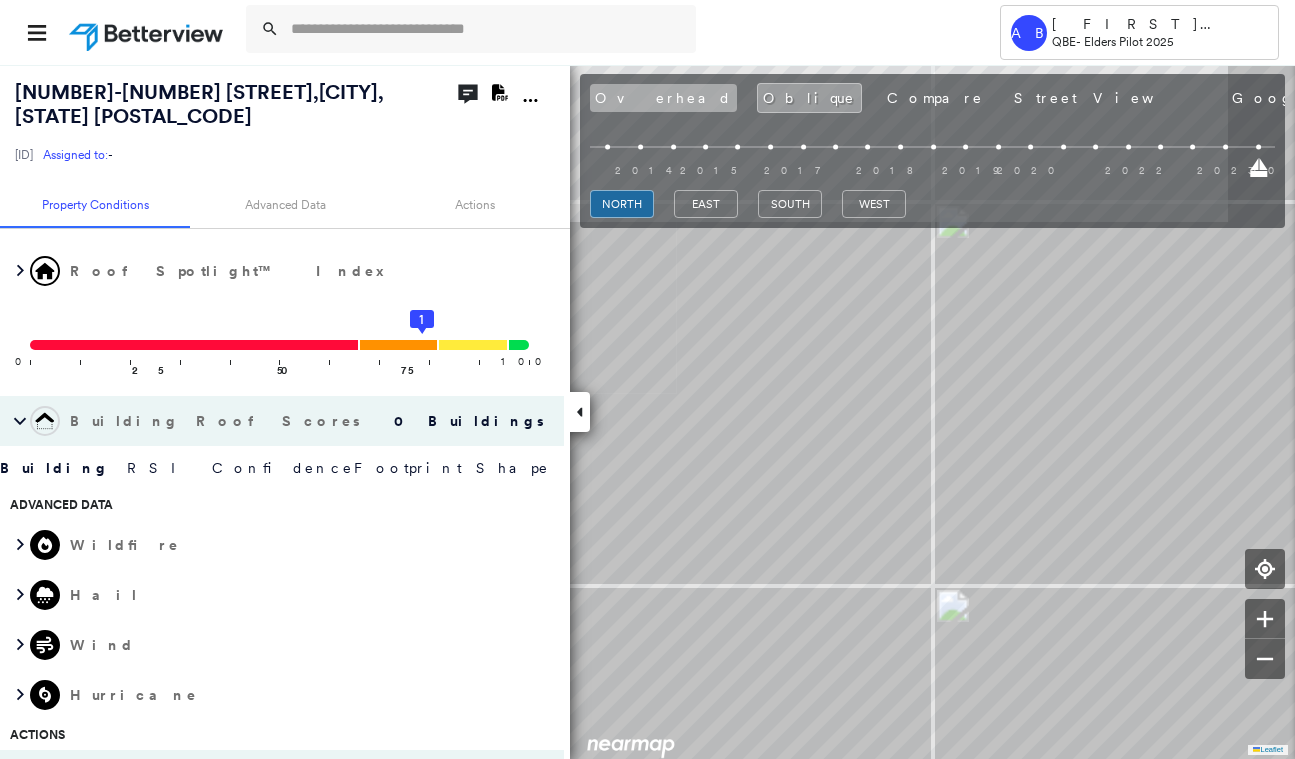 click on "Overhead" at bounding box center [663, 98] 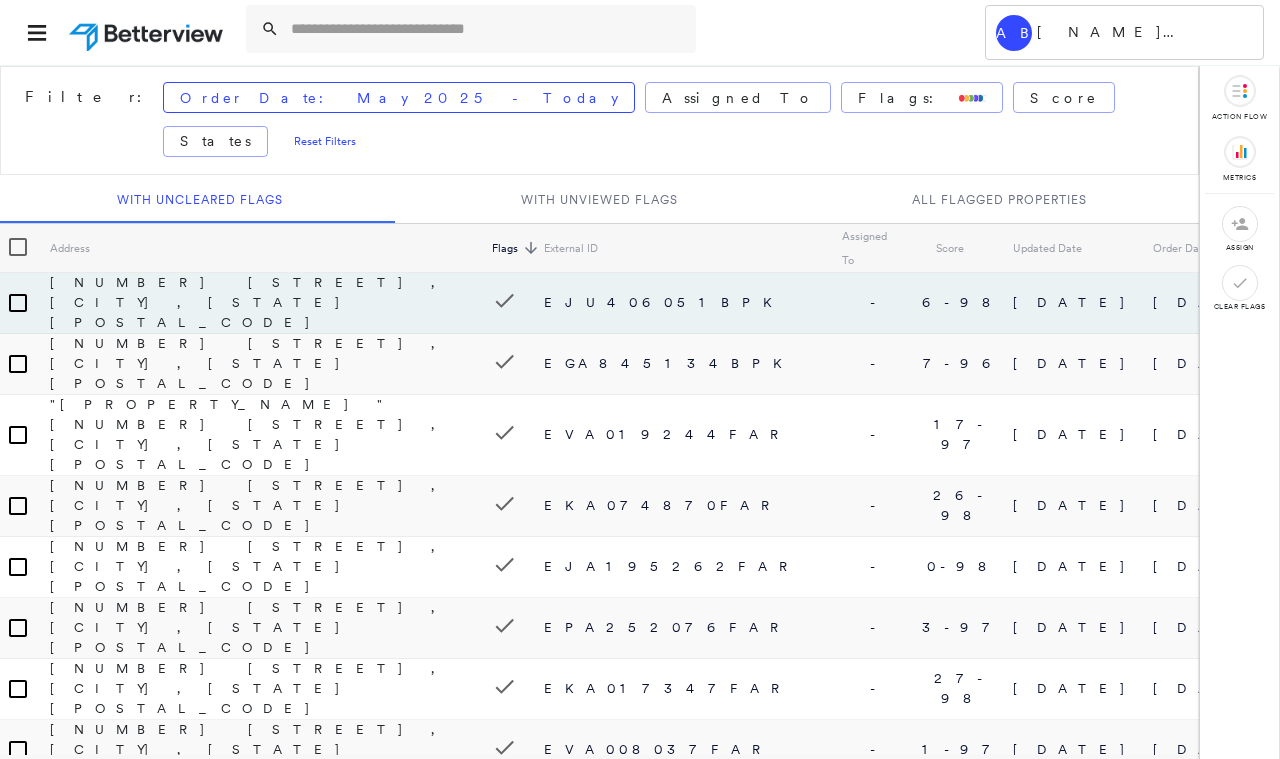scroll, scrollTop: 0, scrollLeft: 0, axis: both 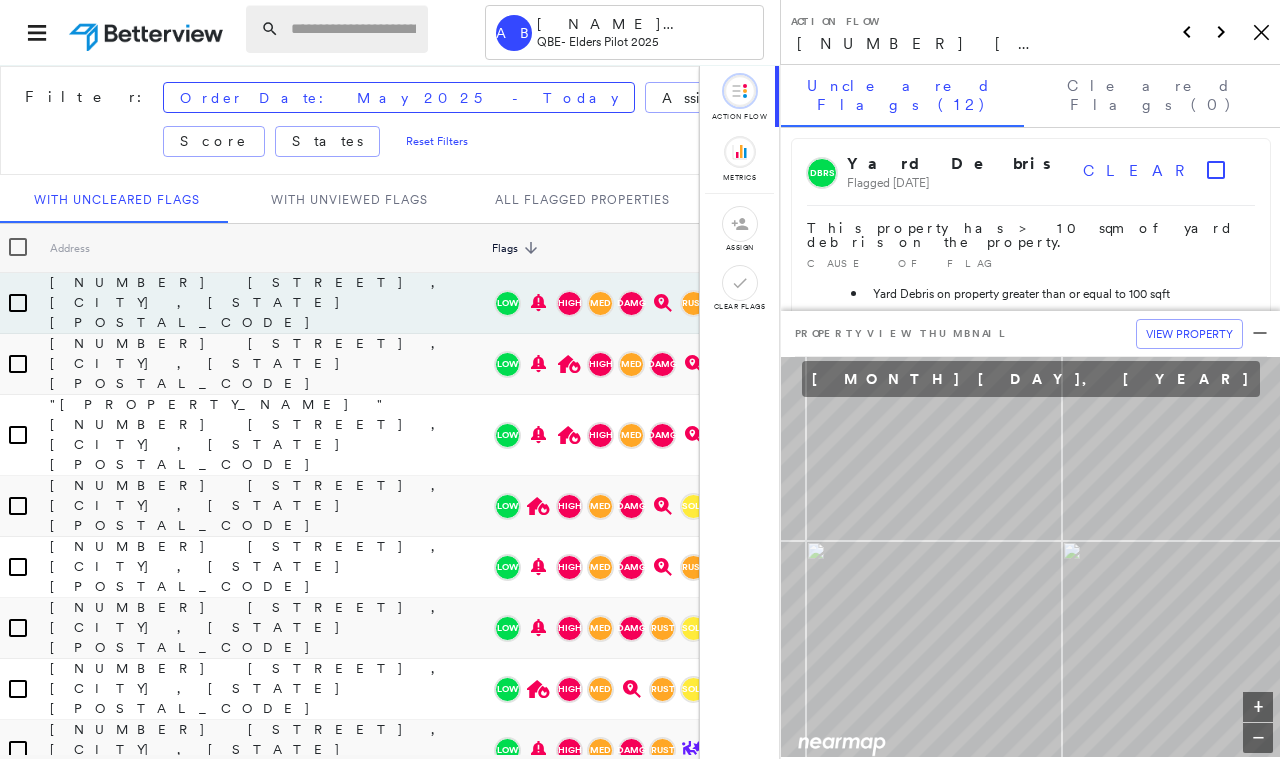 click at bounding box center (353, 29) 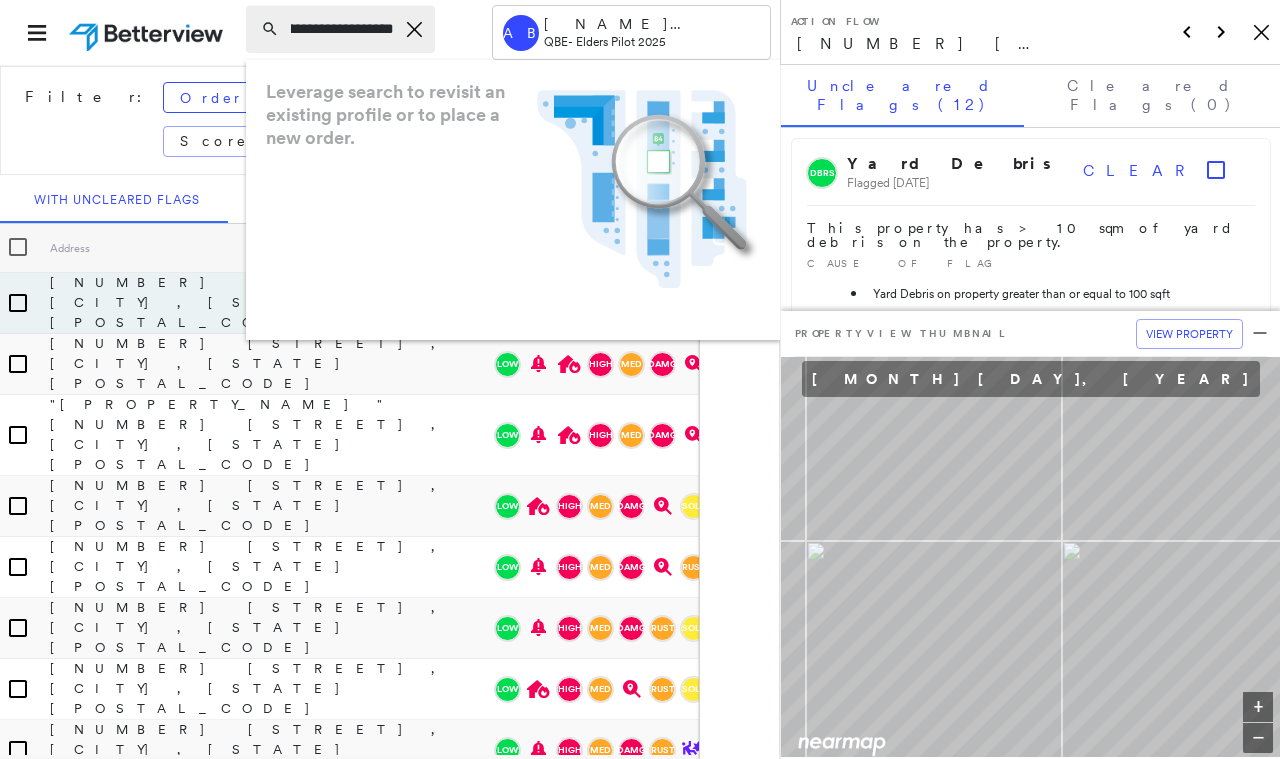 scroll, scrollTop: 0, scrollLeft: 59, axis: horizontal 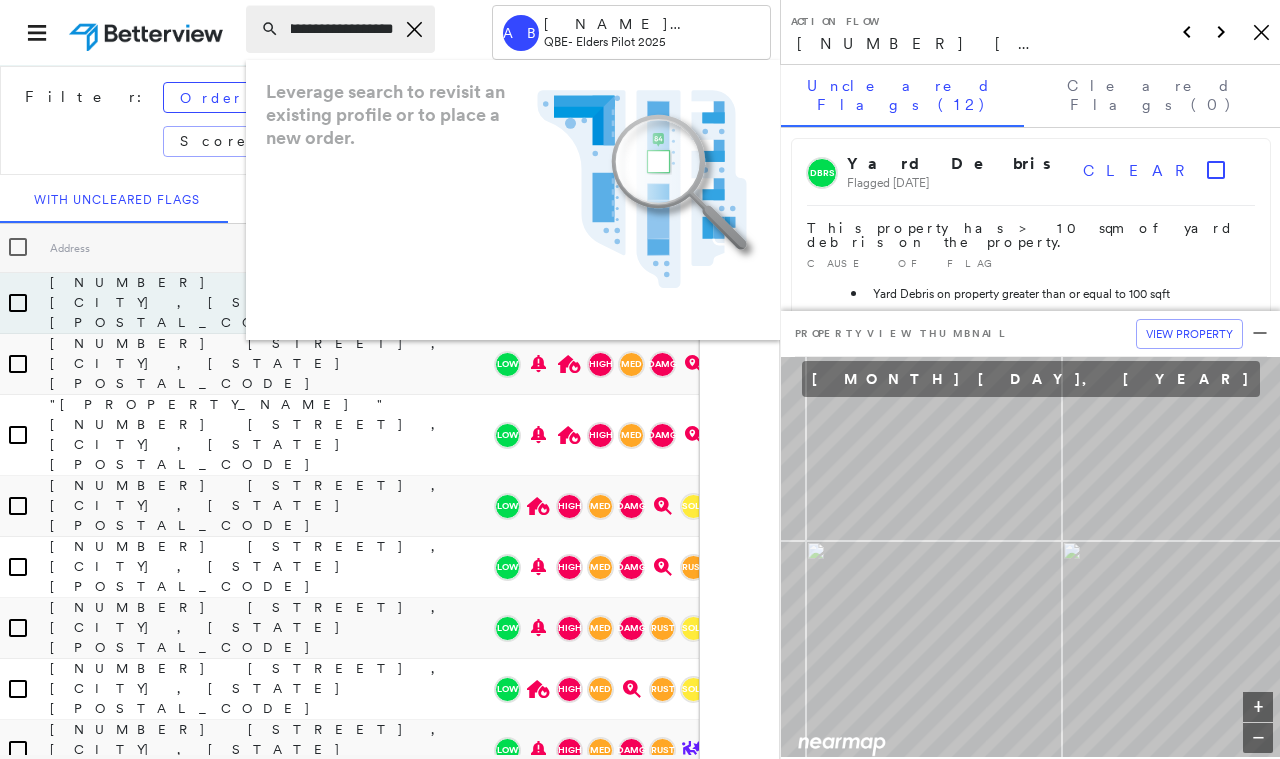 click on "**********" at bounding box center [340, 29] 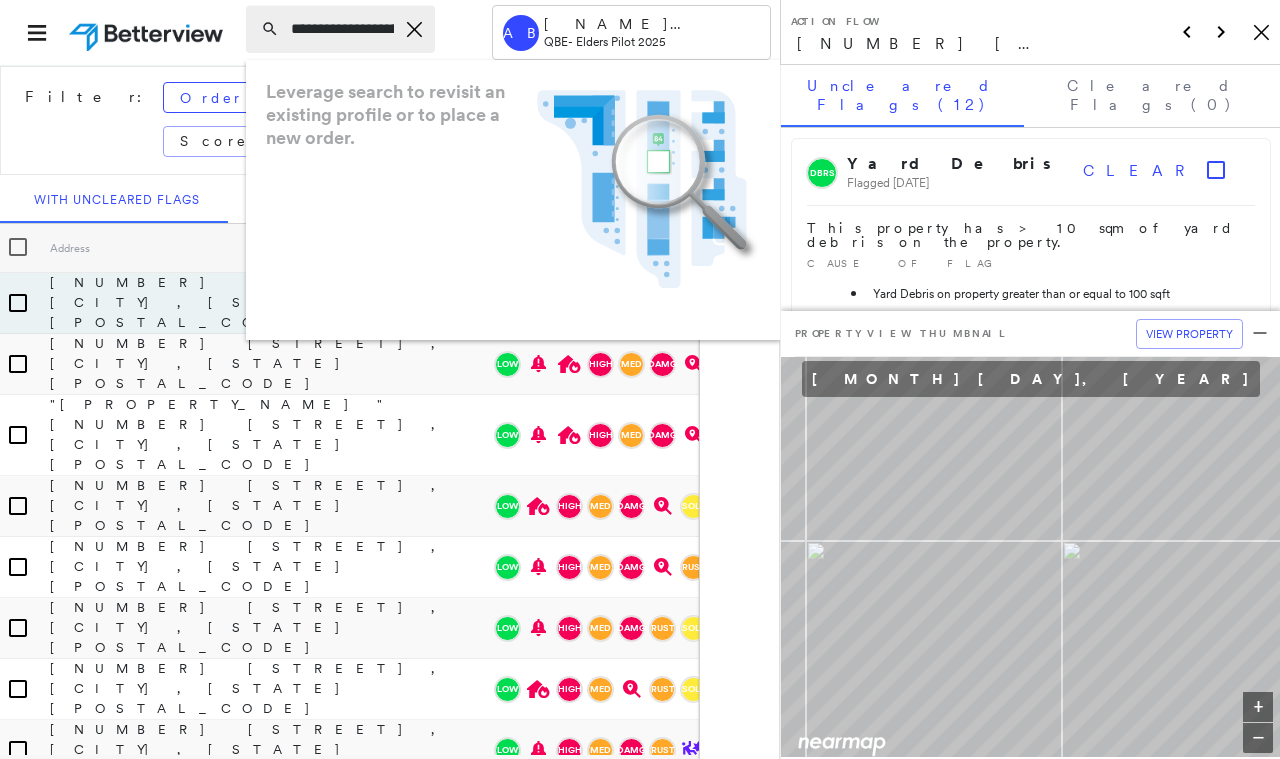 click 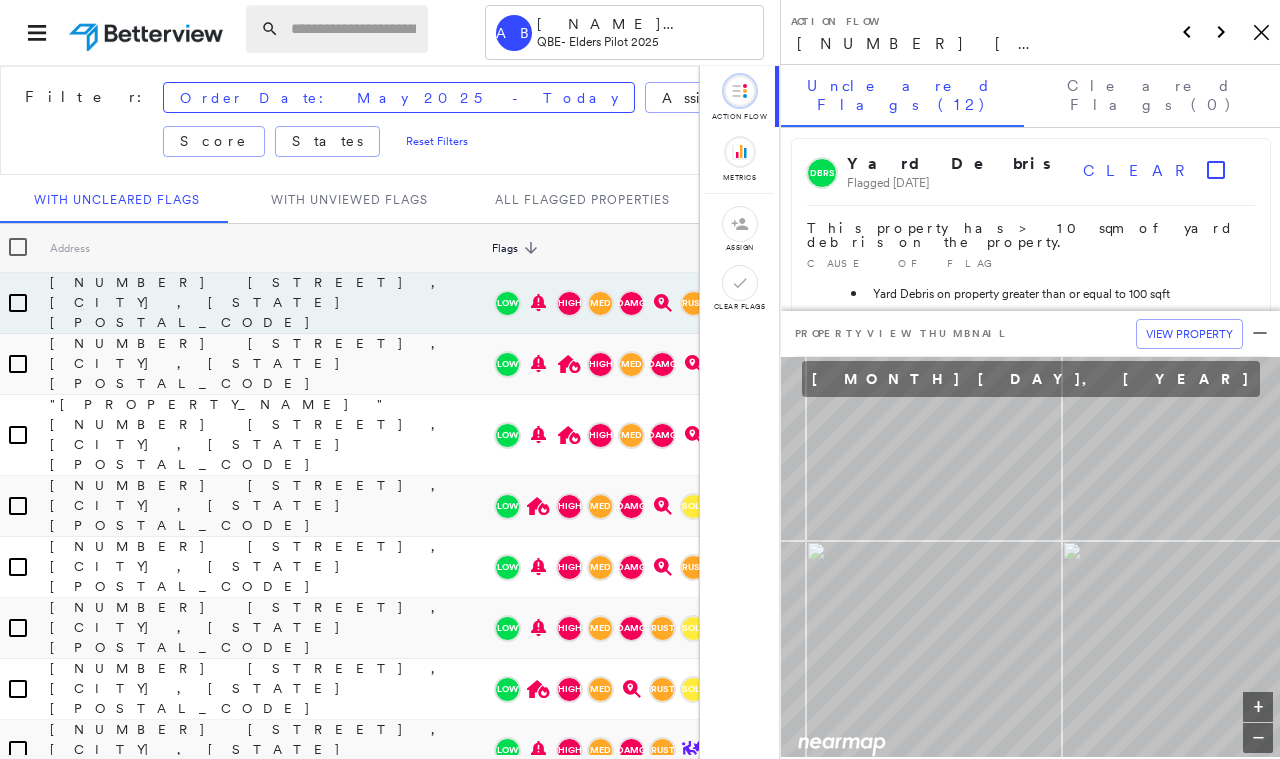 click at bounding box center [353, 29] 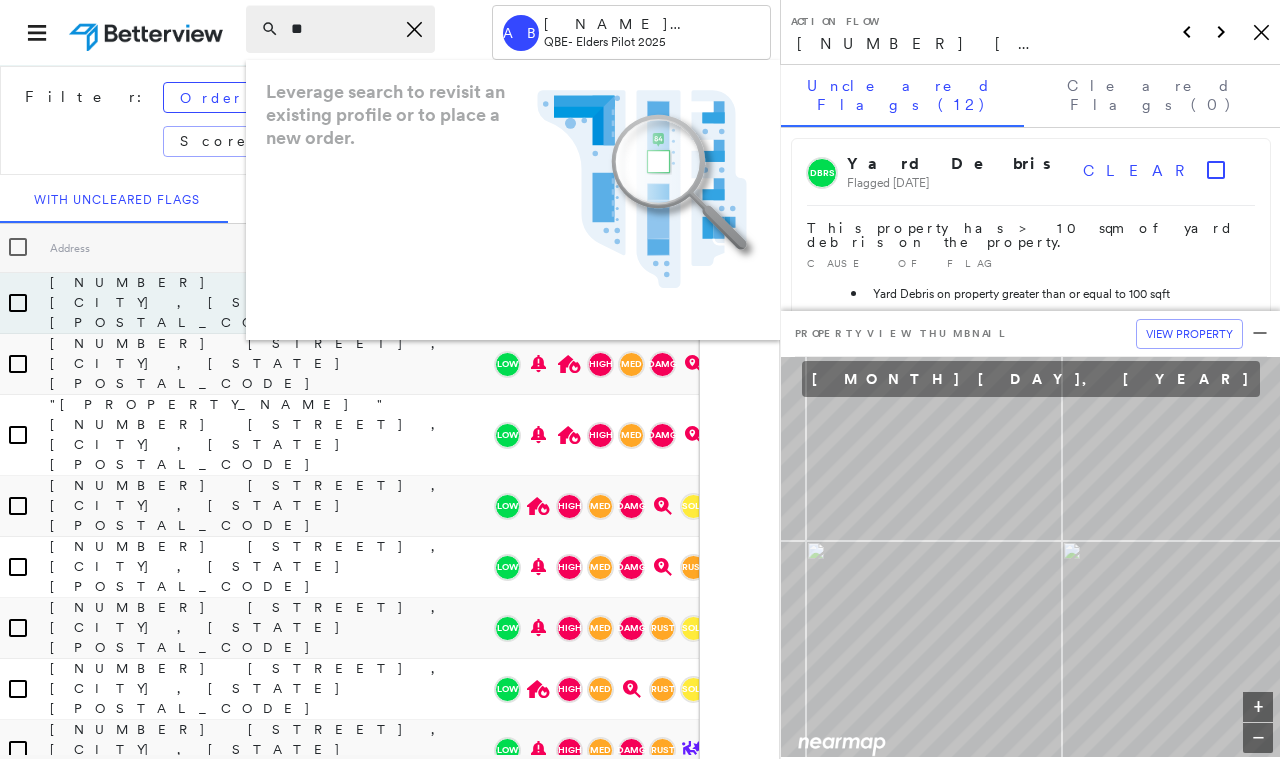 type on "*" 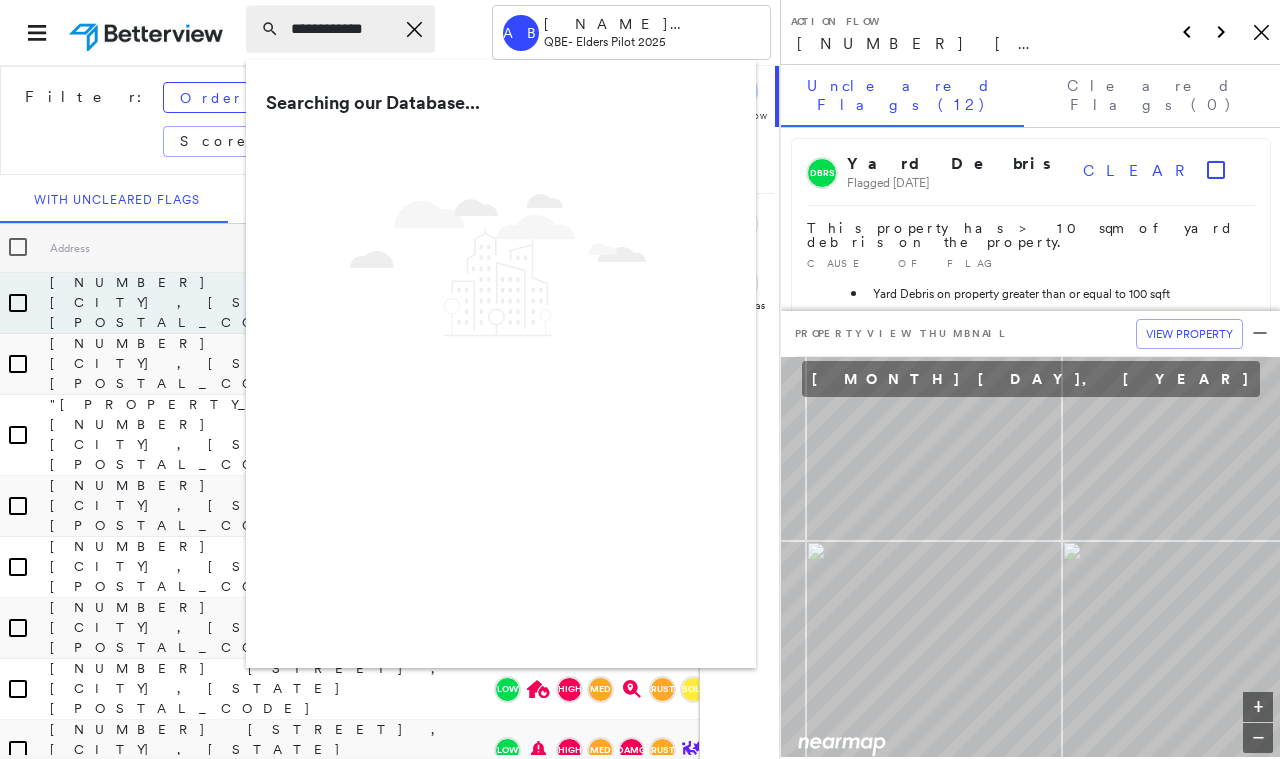 scroll, scrollTop: 0, scrollLeft: 4, axis: horizontal 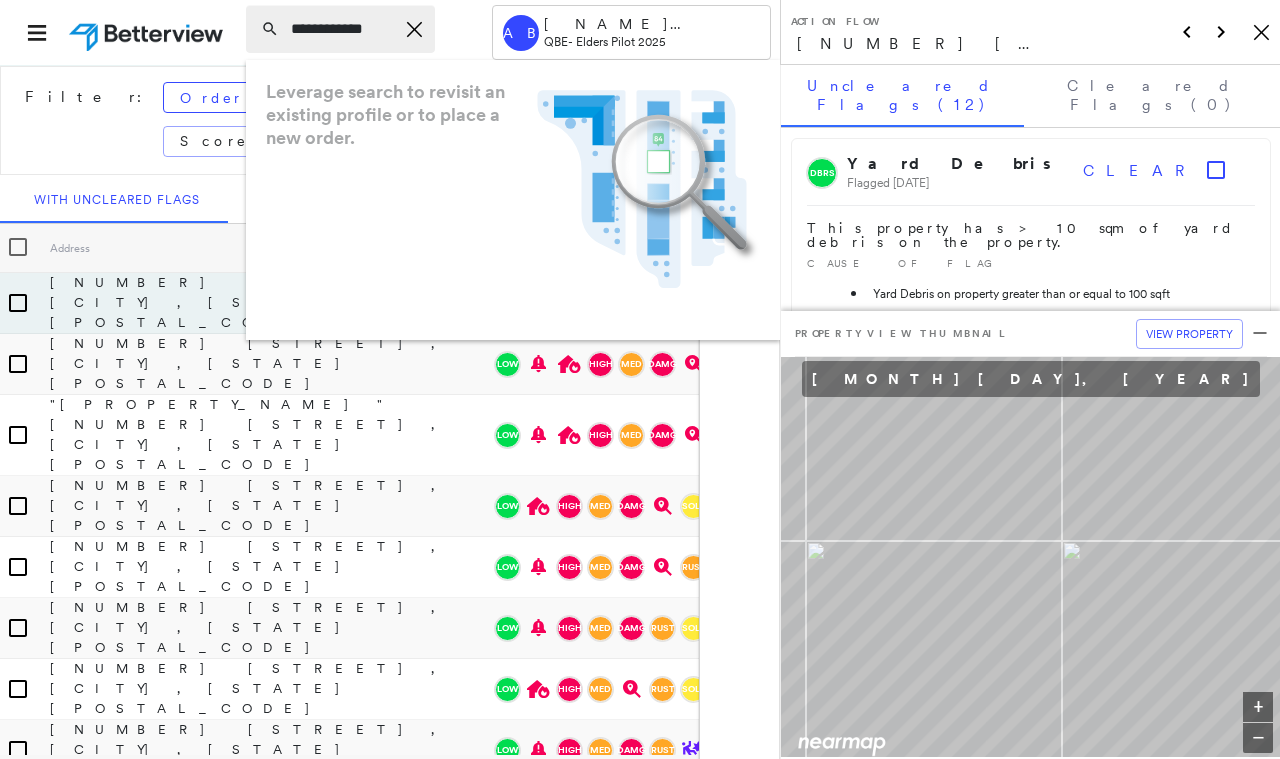 type on "**********" 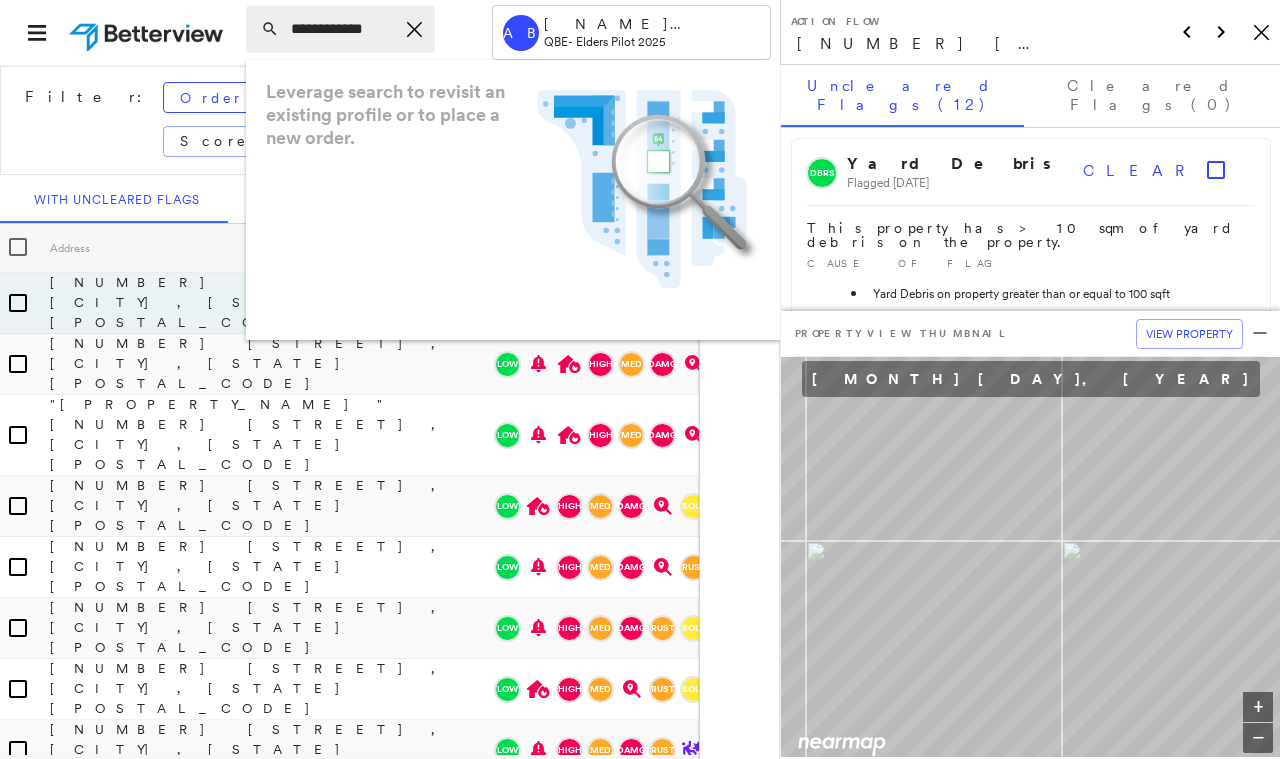 drag, startPoint x: 398, startPoint y: 32, endPoint x: 411, endPoint y: 26, distance: 14.3178215 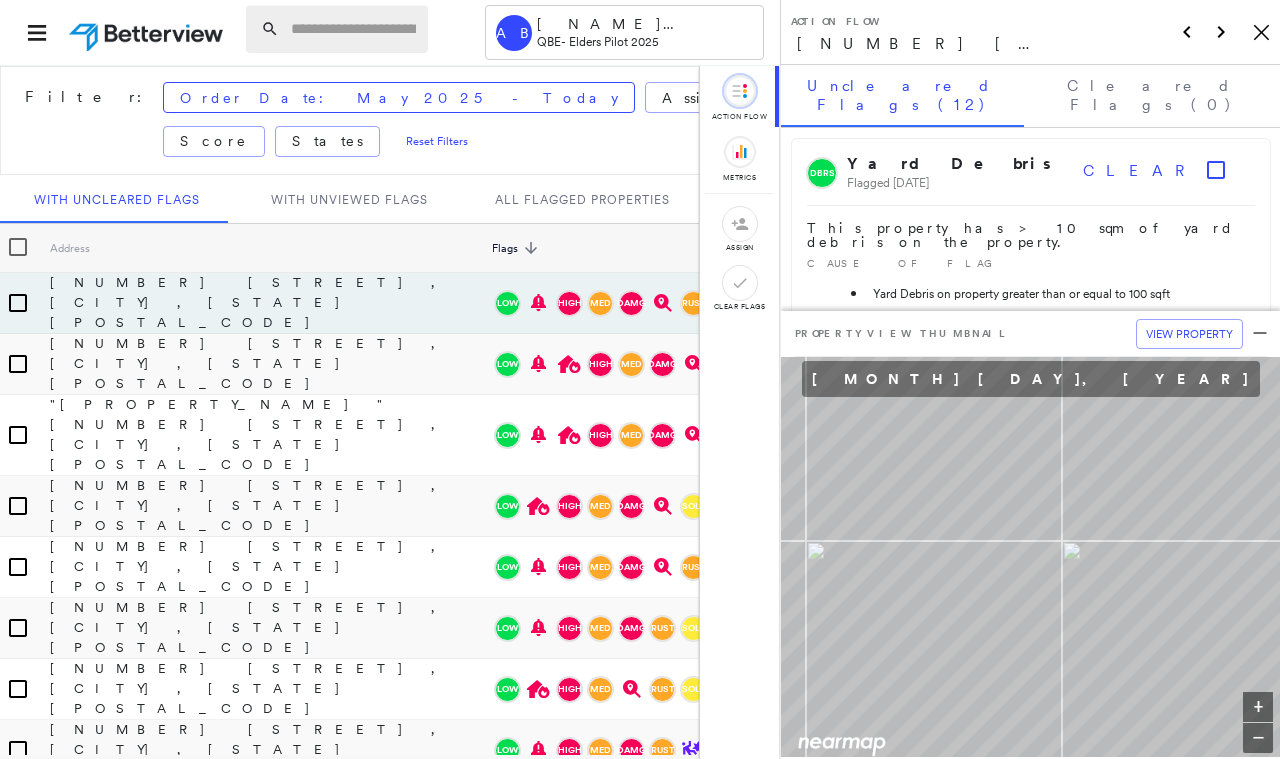 click on "AB Ash Bombardieri QBE  -   Elders Pilot 2025 Filter: Order Date: May 2025 - Today Assigned To Flags: Score States Reset Filters With Uncleared Flags With Unviewed Flags All Flagged Properties Address Flags sorted descending External ID Assigned To Score Updated Date Order Date Renewal Date 184 PFEIFFER HILL ROAD, MANNUM, SA 5238 Low High Med DAMG RUST SOLR DBRS EJU406051BPK - 6-98 07/25/25 07/25/2025 - 22623 BRUCE HIGHWAY, MARYBOROUGH, QLD 4650 Low High Med DAMG RUST SOLR EGA845134BPK - 7-96 07/25/25 07/25/2025 - "COLLINGROVE FARM" 50 WYLIES ROAD, GARIBALDI, VIC 3352 Low High Med DAMG RUST SOLR EVA019244FAR - 17-97 07/25/25 07/25/2025 - 369 STRACHAN RD, BULLSBROOK, WA 6084 Low High Med DAMG SOLR DBRS EKA074870FAR - 26-98 07/25/25 07/25/2025 - 189 MATTNERS RD, BALHANNAH, SA 5242 Low High Med DAMG RUST SOLR EJA195262FAR - 0-98 07/25/25 07/25/2025 - 79A MOUNT BOLTON RD, WAUBRA, VIC 3352 Low High Med DAMG RUST SOLR EPA252076FAR - 3-97 07/25/25 07/25/2025 - 105 FINN ROAD, HARVEY, WA 6220 Low High Med RUST SOLR -" at bounding box center [390, 379] 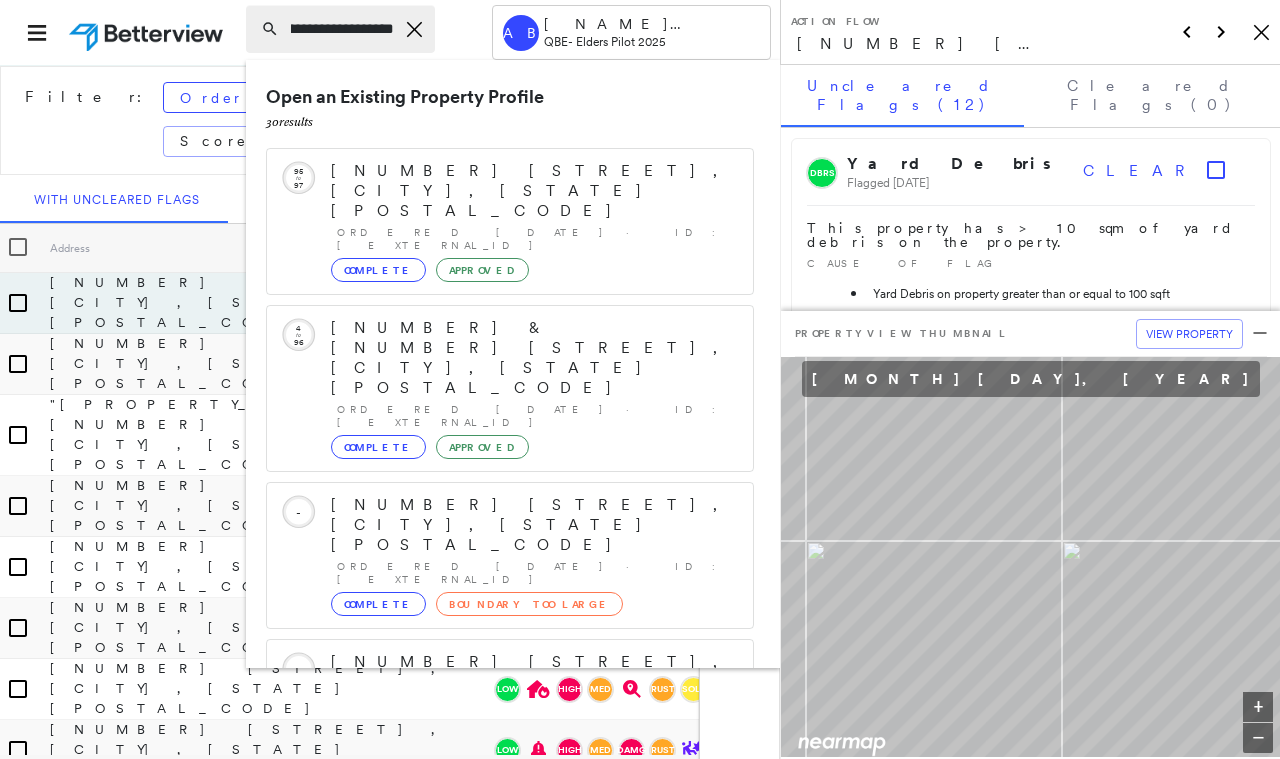 scroll, scrollTop: 0, scrollLeft: 66, axis: horizontal 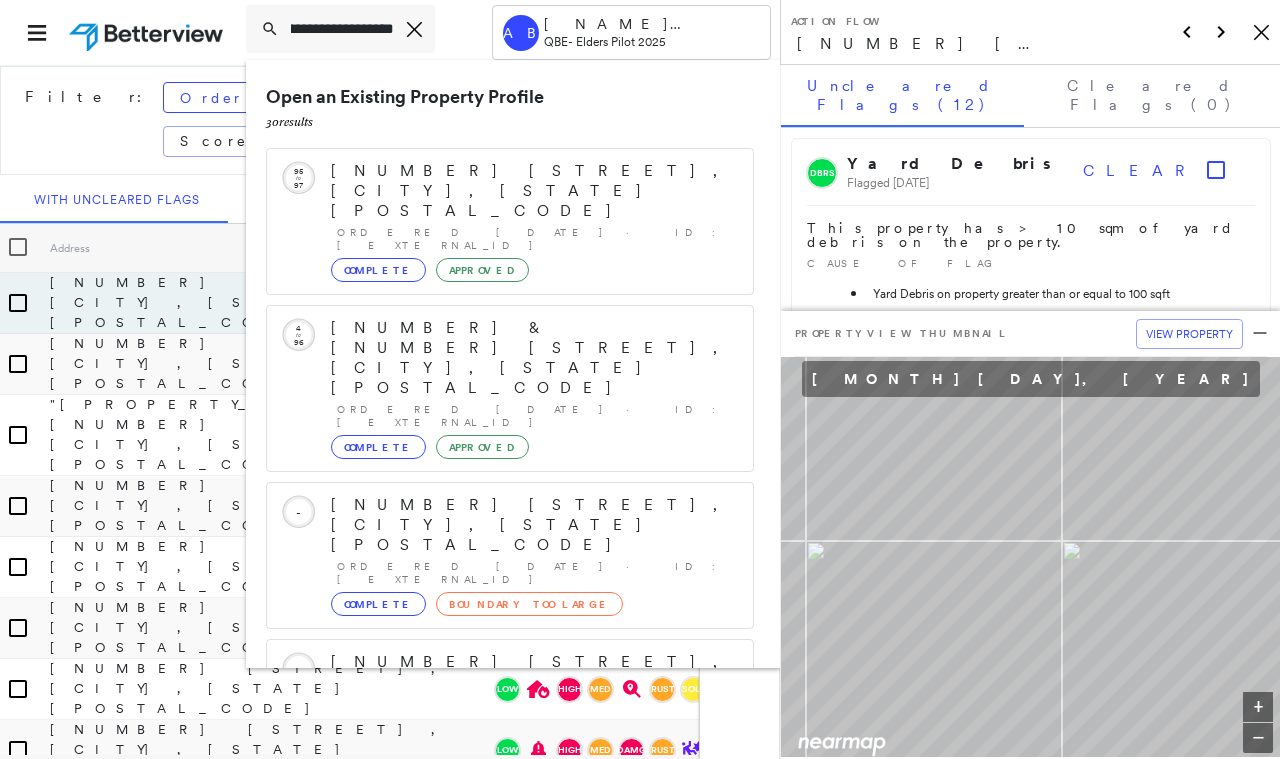 type on "**********" 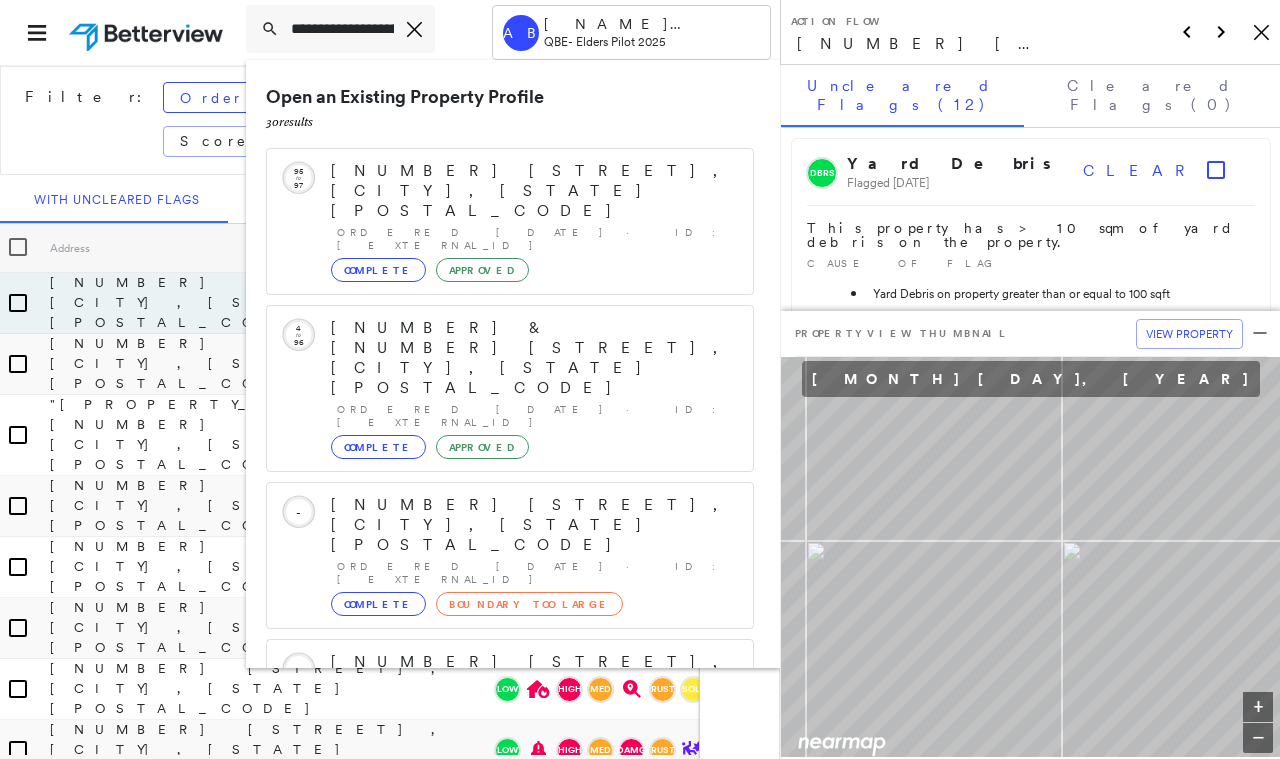 drag, startPoint x: 374, startPoint y: 39, endPoint x: 669, endPoint y: 56, distance: 295.4894 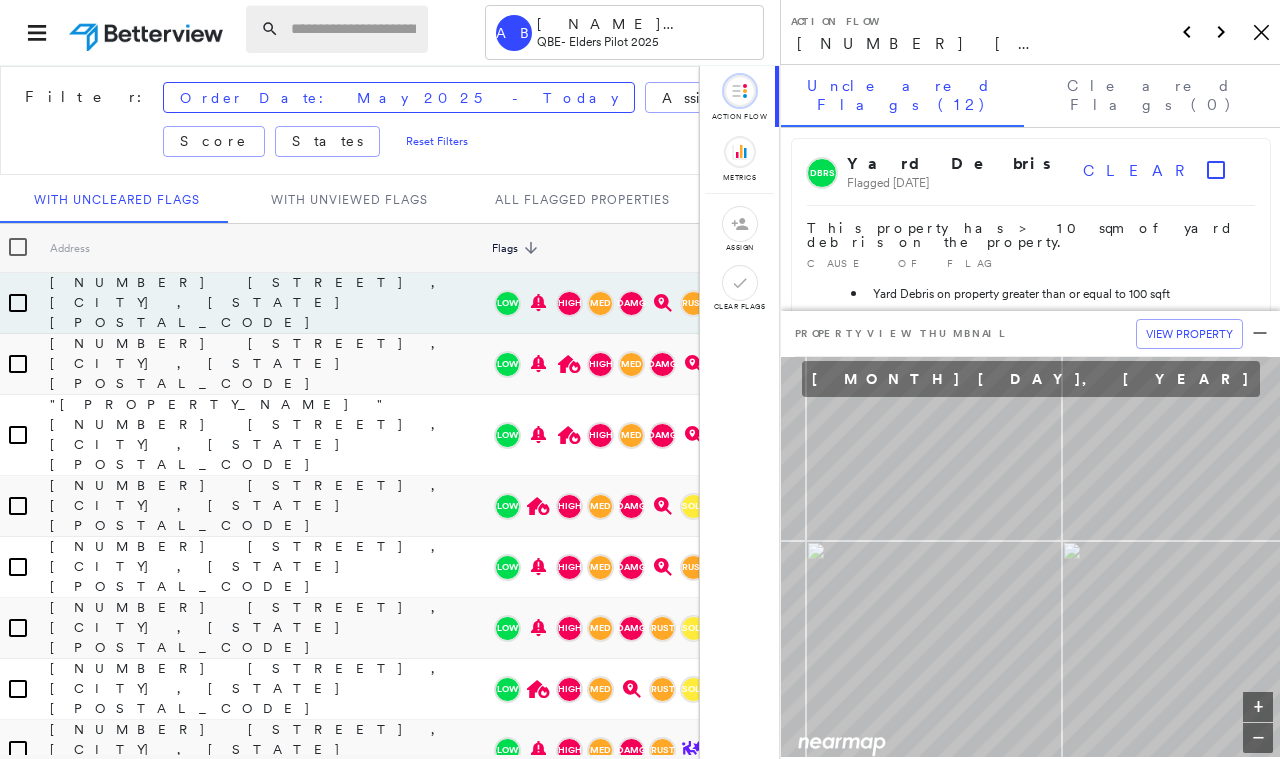 click at bounding box center (353, 29) 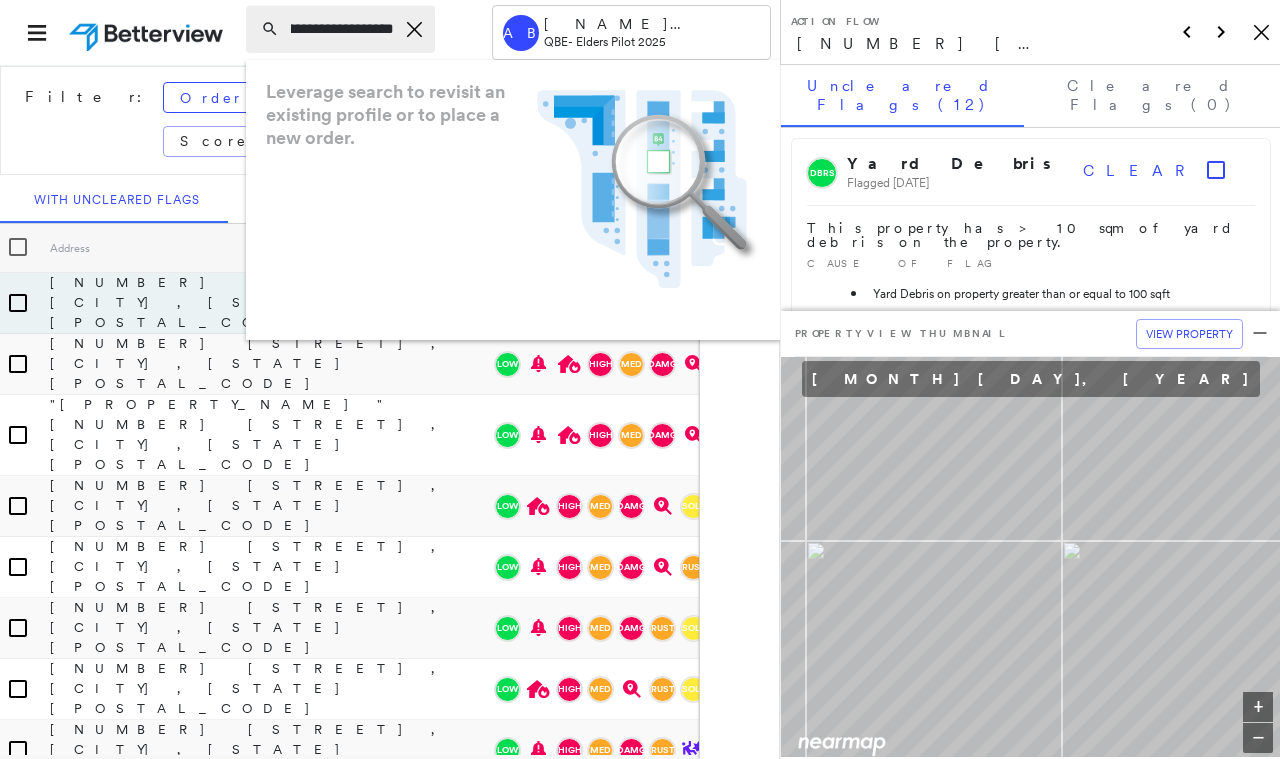 scroll, scrollTop: 0, scrollLeft: 111, axis: horizontal 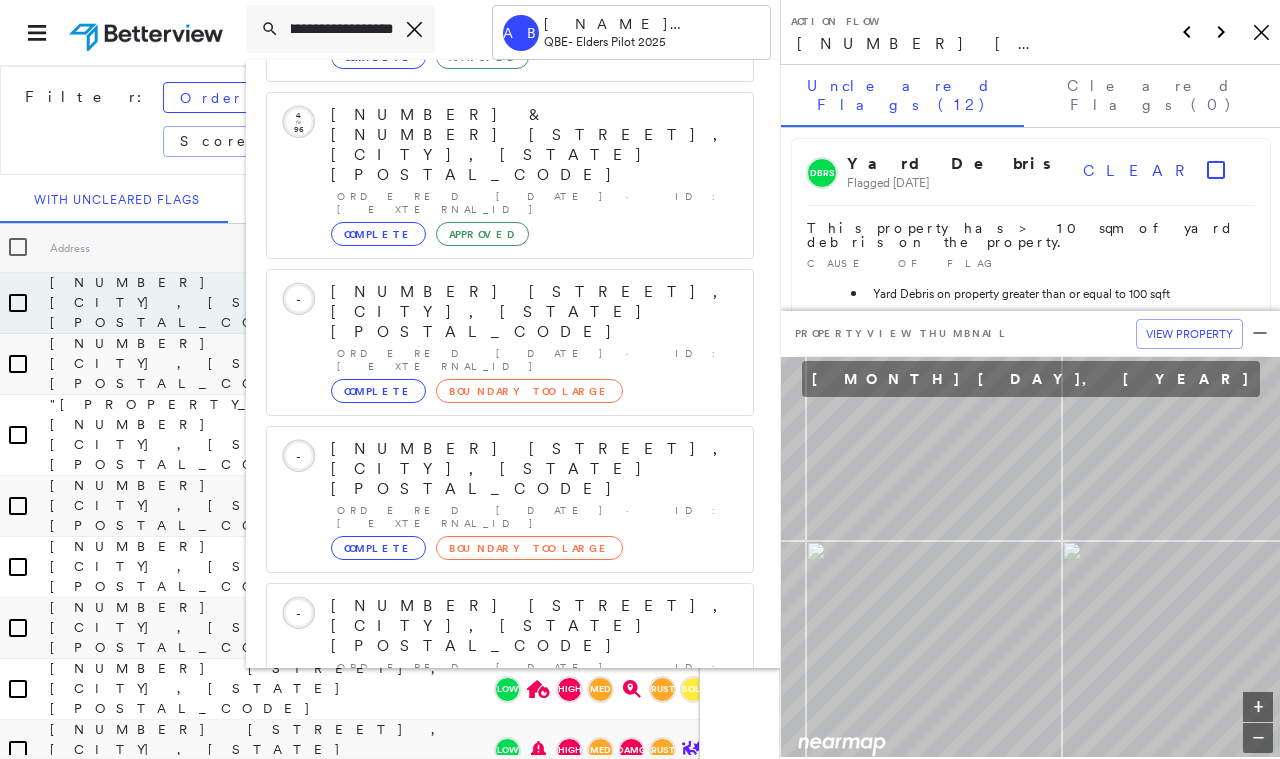 type on "**********" 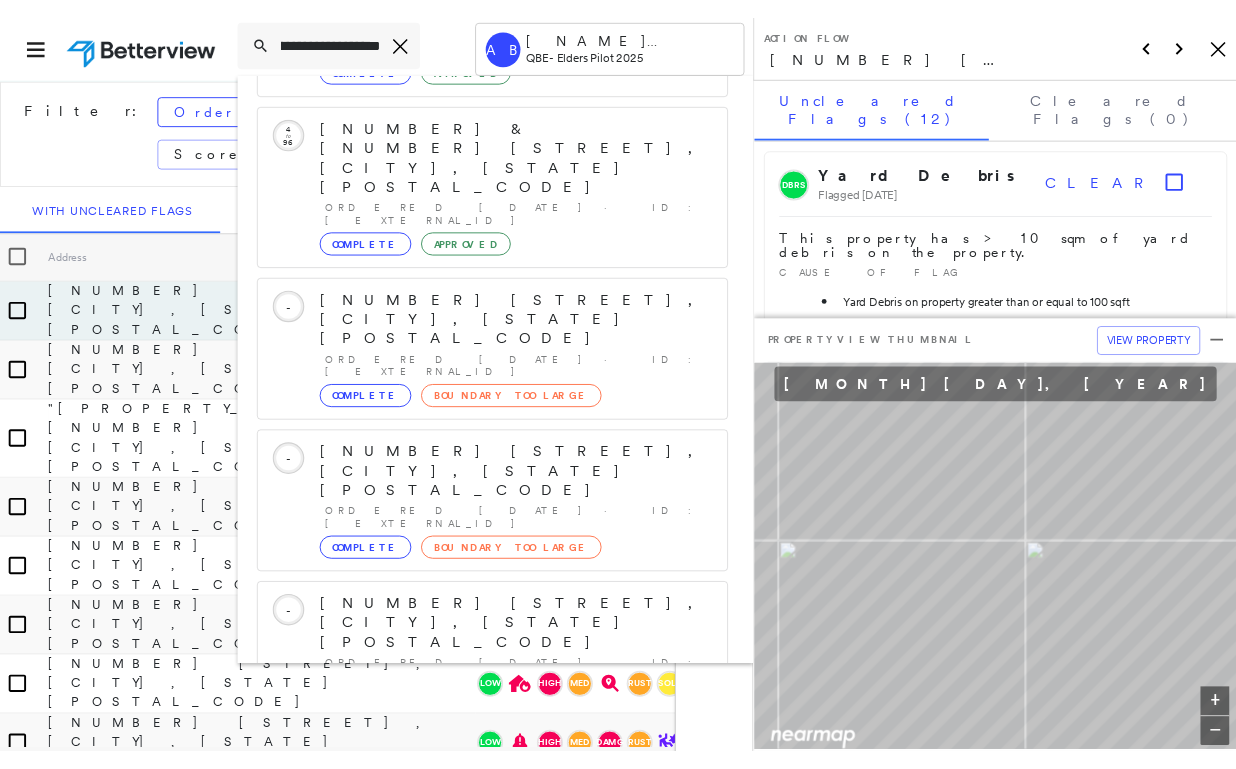 scroll, scrollTop: 0, scrollLeft: 0, axis: both 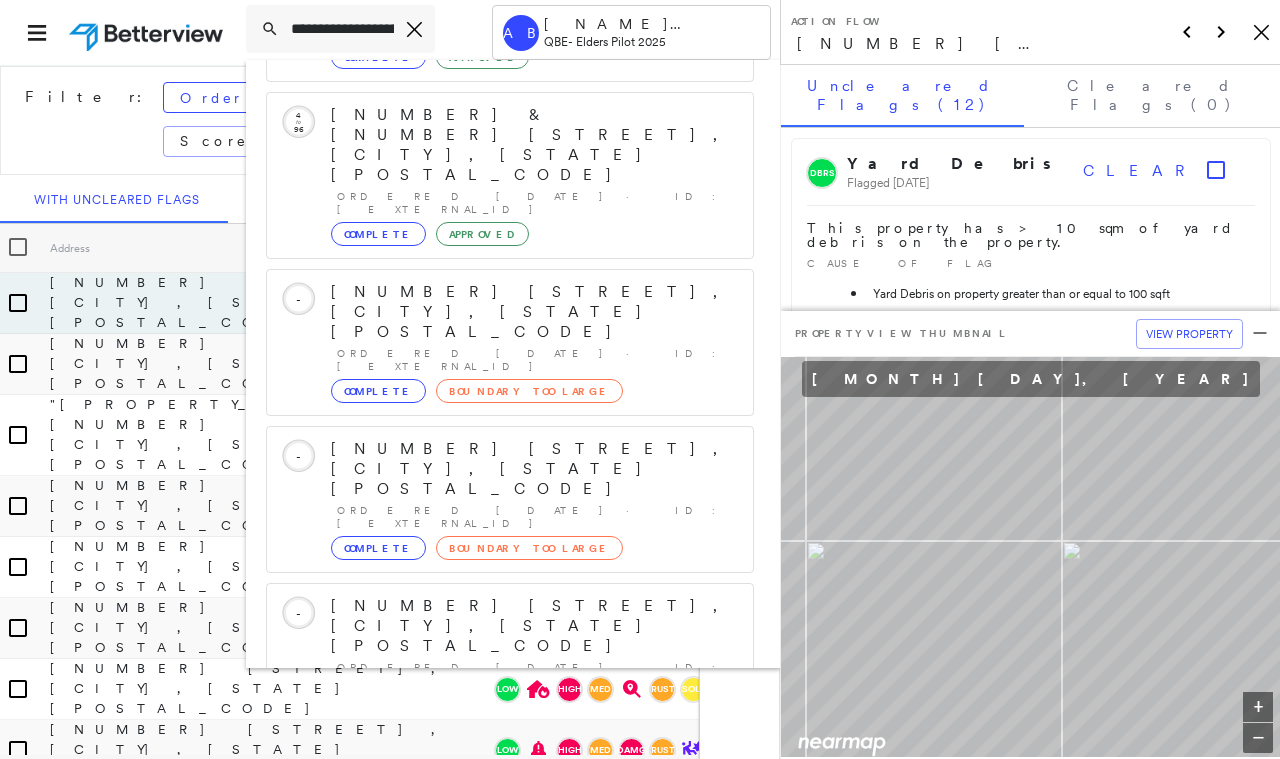 click on "566 Chittering Road, Bullsbrook WA, Australia" at bounding box center (495, 918) 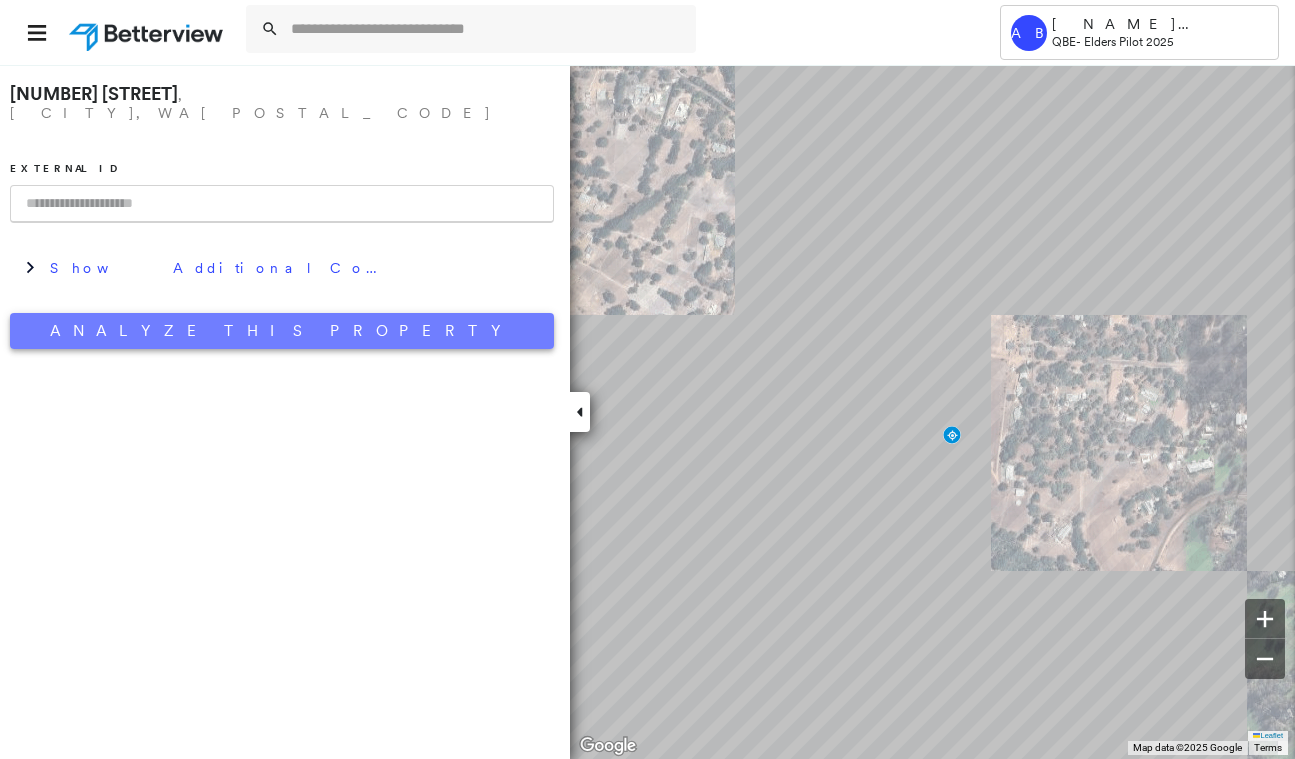 click on "Analyze This Property" at bounding box center [282, 331] 